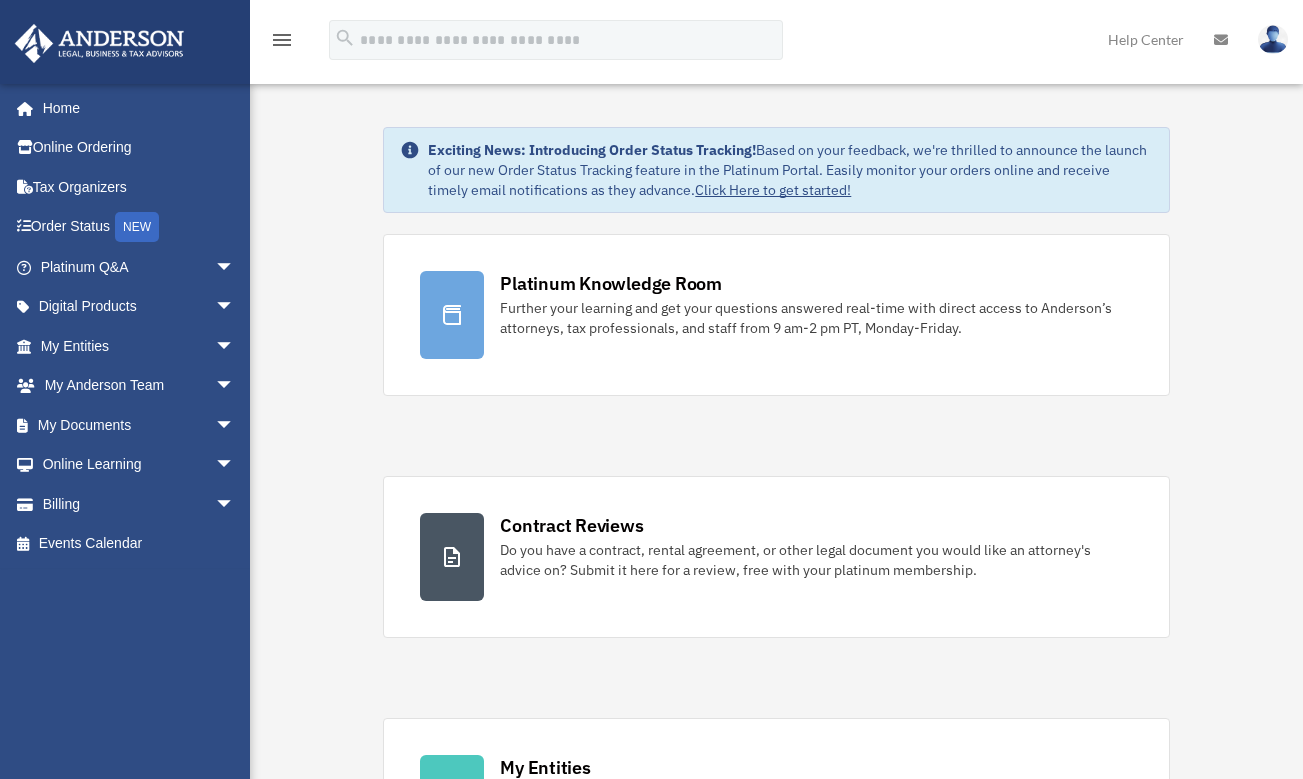 scroll, scrollTop: 0, scrollLeft: 0, axis: both 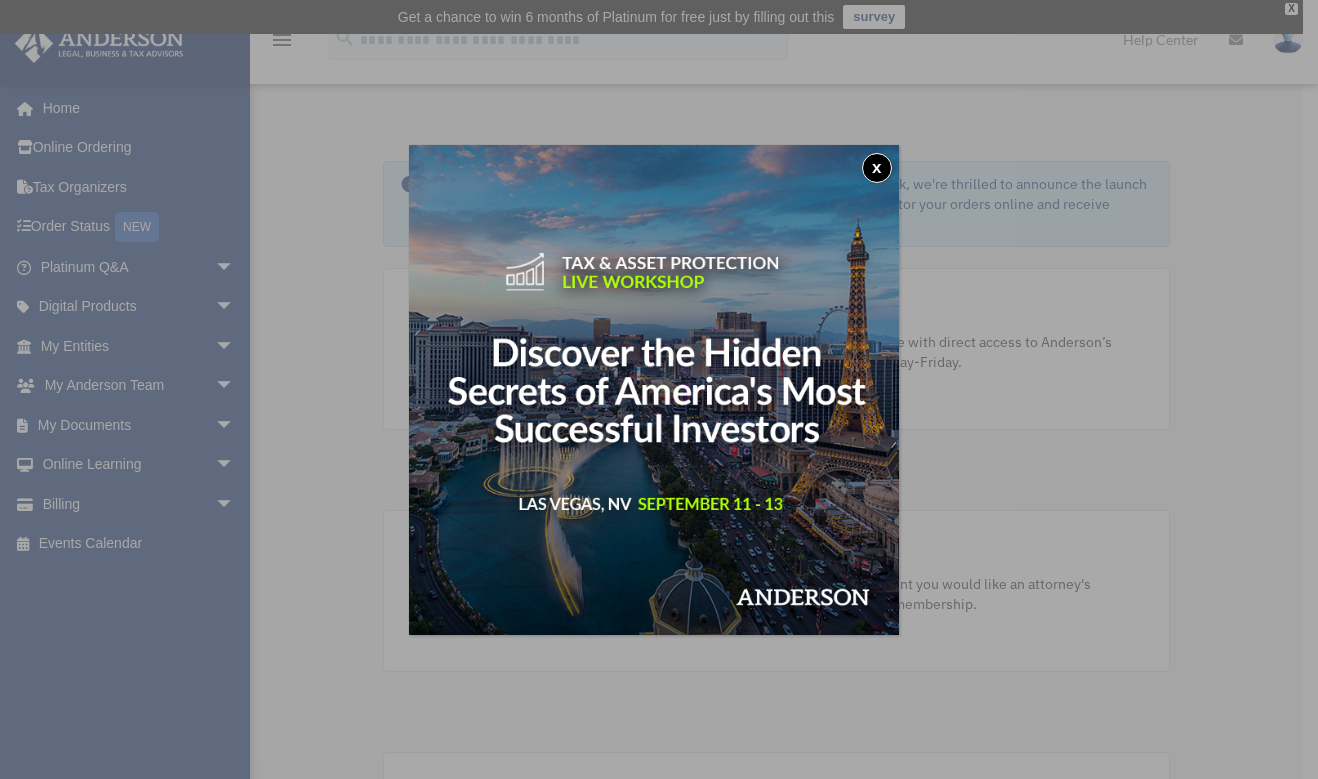 click on "x" at bounding box center (877, 168) 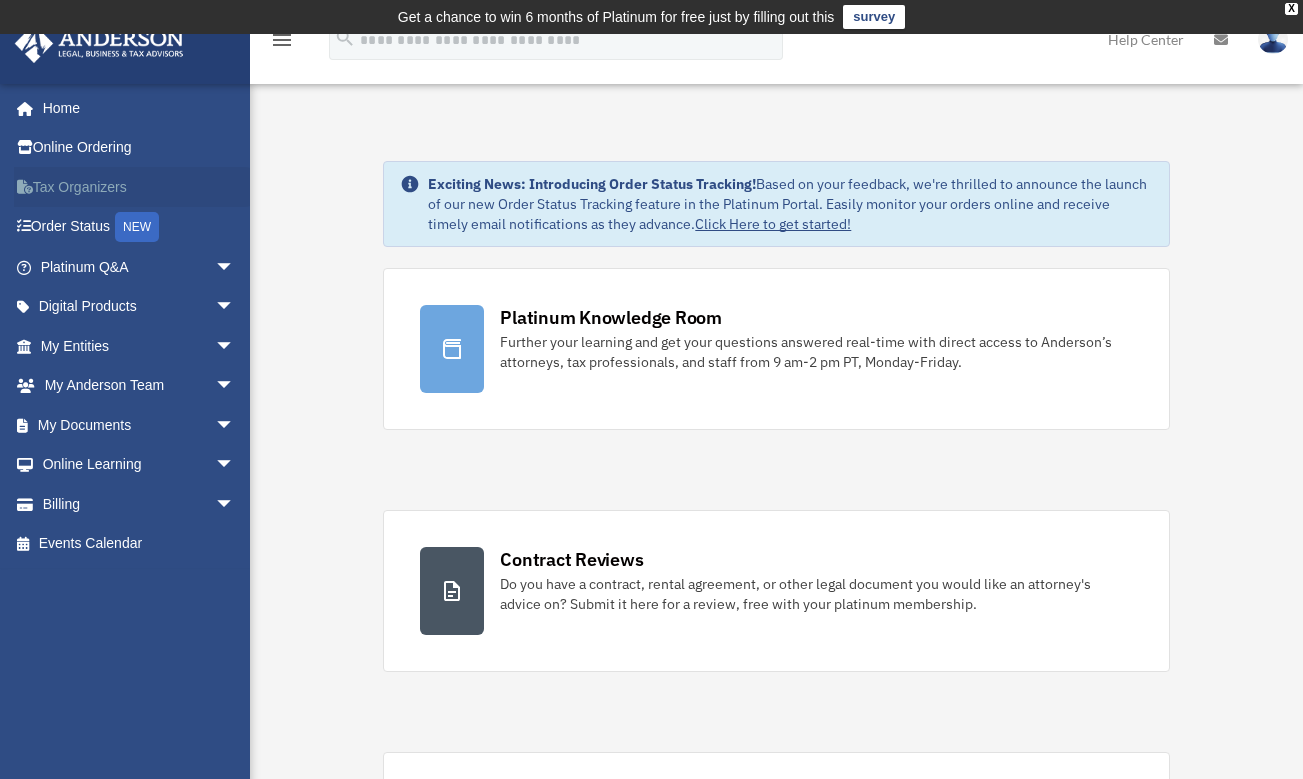 click on "Tax Organizers" at bounding box center [139, 187] 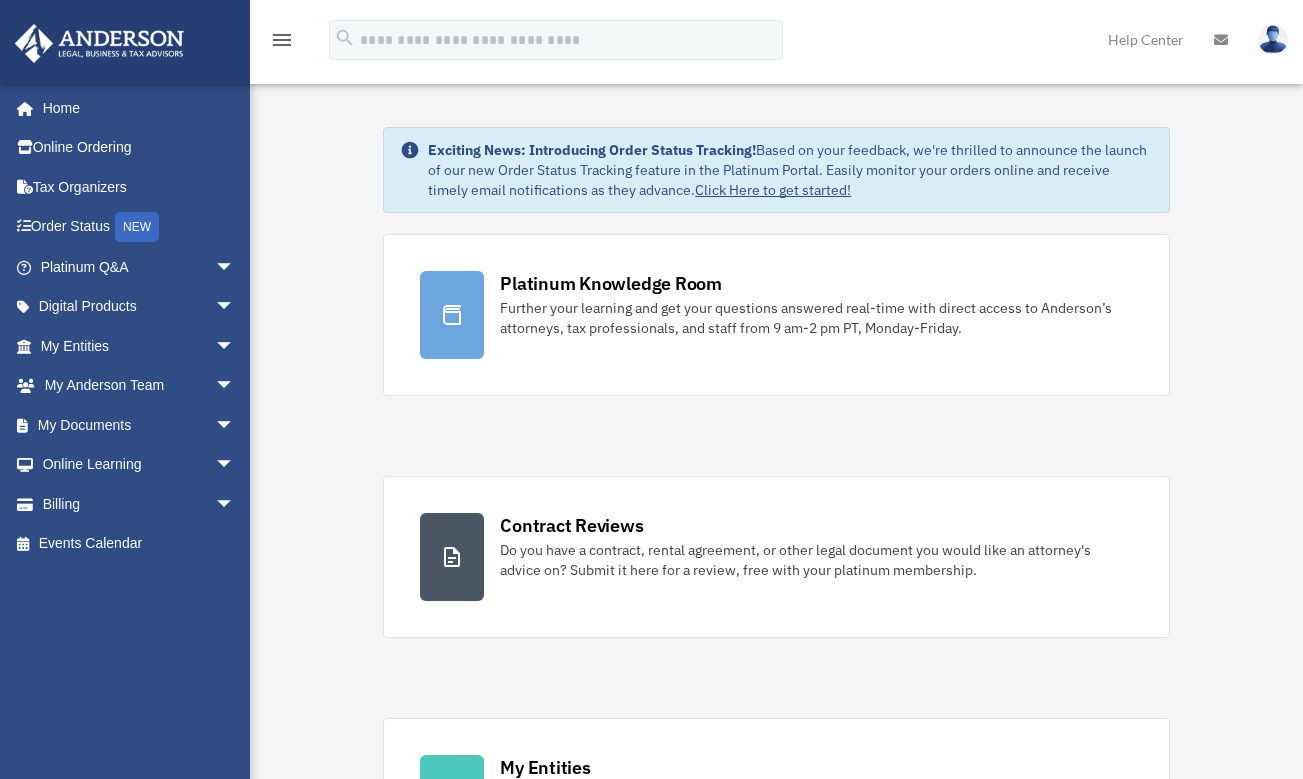 scroll, scrollTop: 0, scrollLeft: 0, axis: both 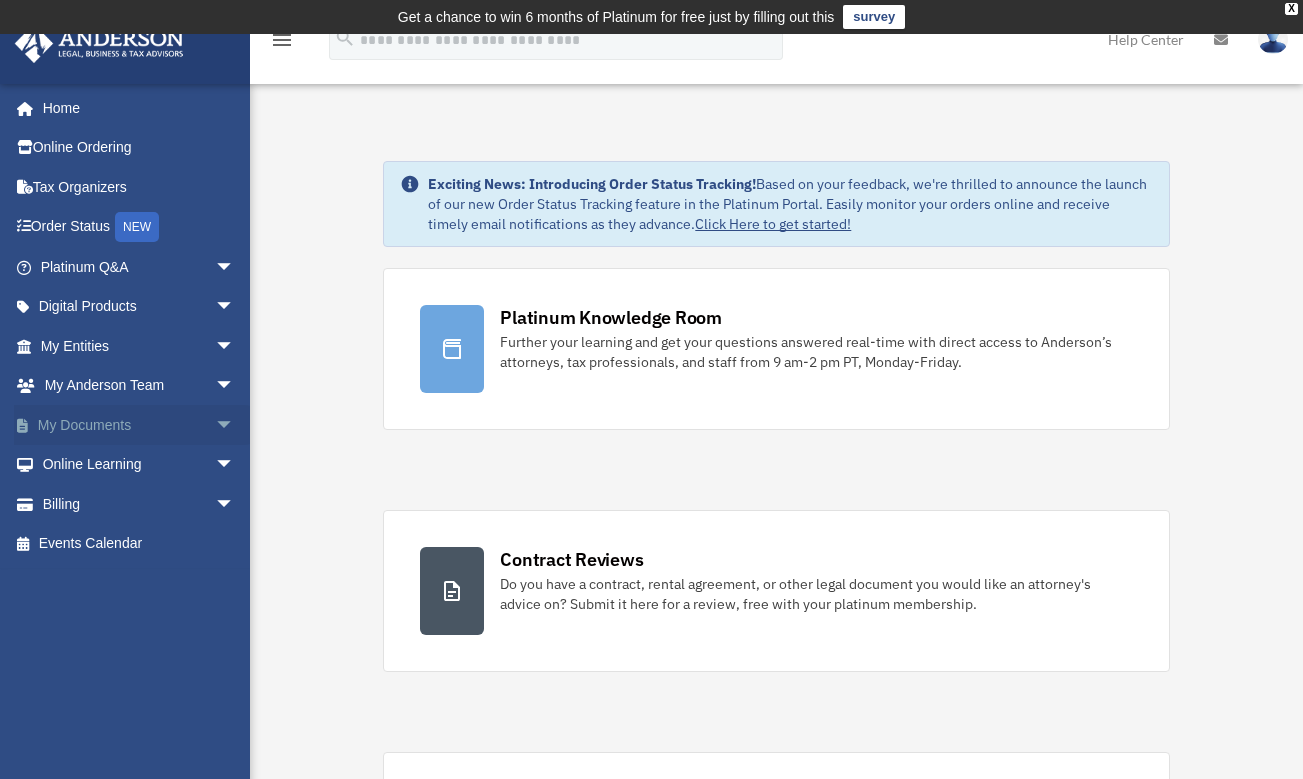 click on "My Documents arrow_drop_down" at bounding box center (139, 425) 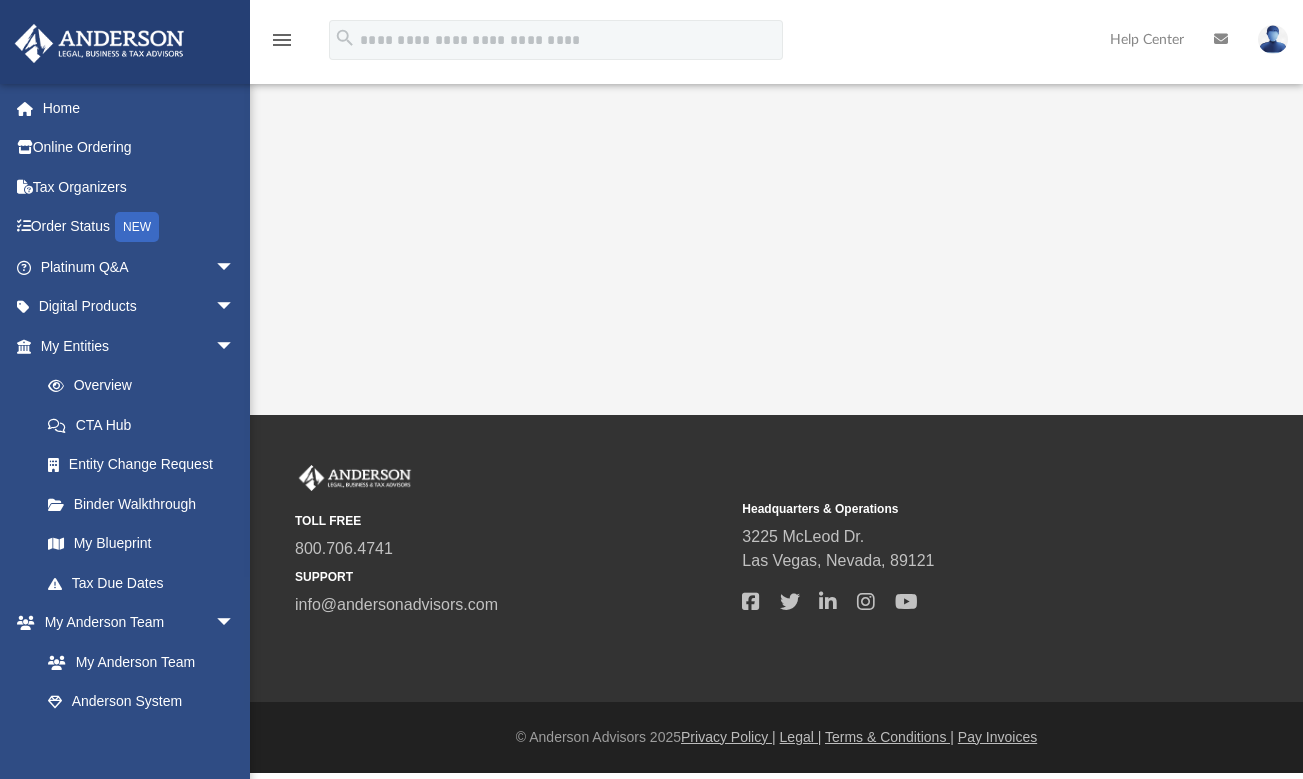 scroll, scrollTop: 0, scrollLeft: 0, axis: both 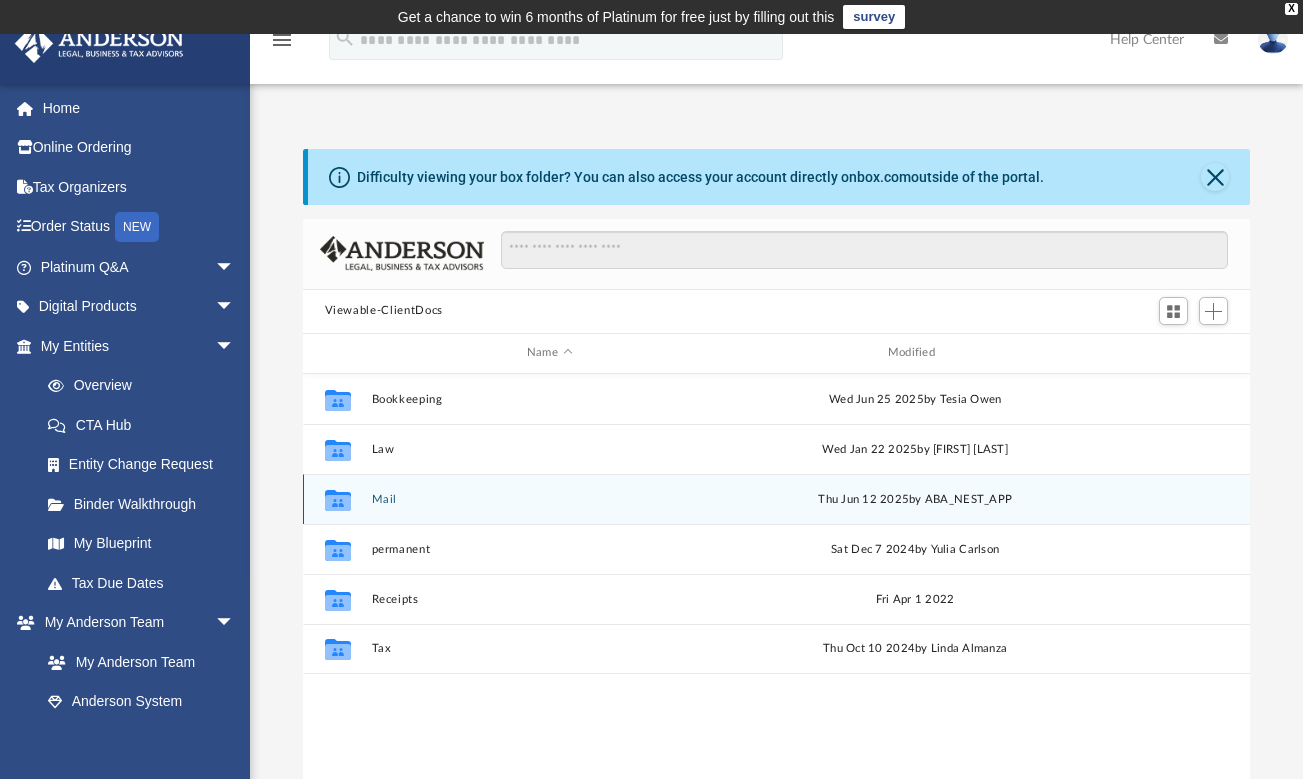 click on "Mail" at bounding box center [549, 499] 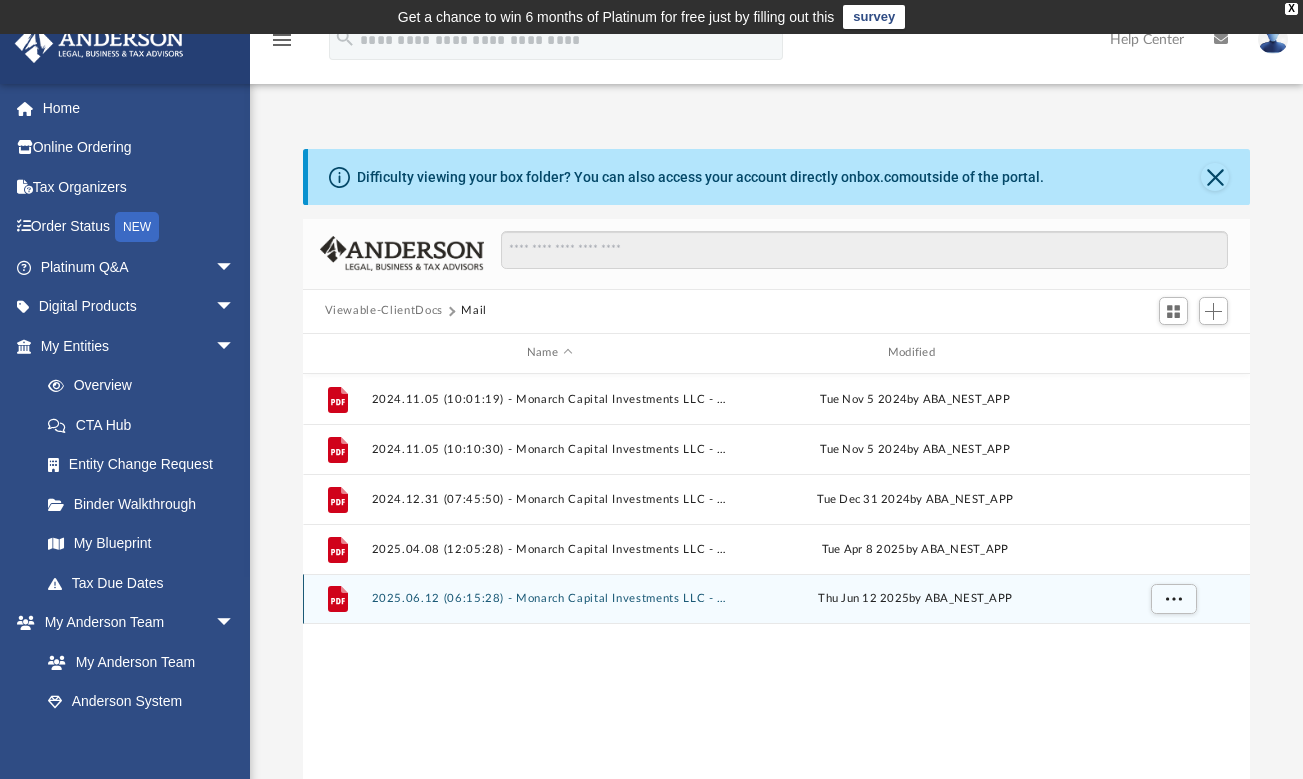 click on "2025.06.12 (06:15:28) - Monarch Capital Investments LLC - Mail from Citi.pdf" at bounding box center [549, 598] 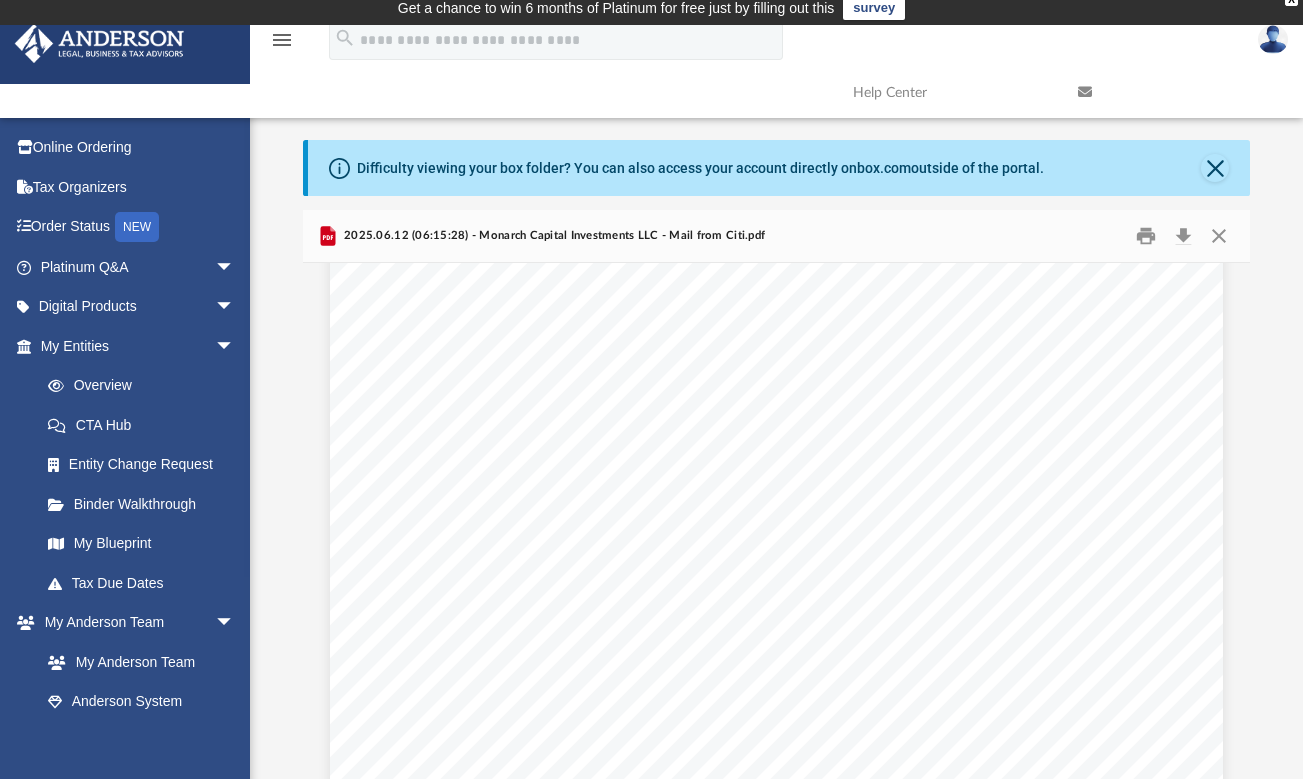 scroll, scrollTop: 0, scrollLeft: 0, axis: both 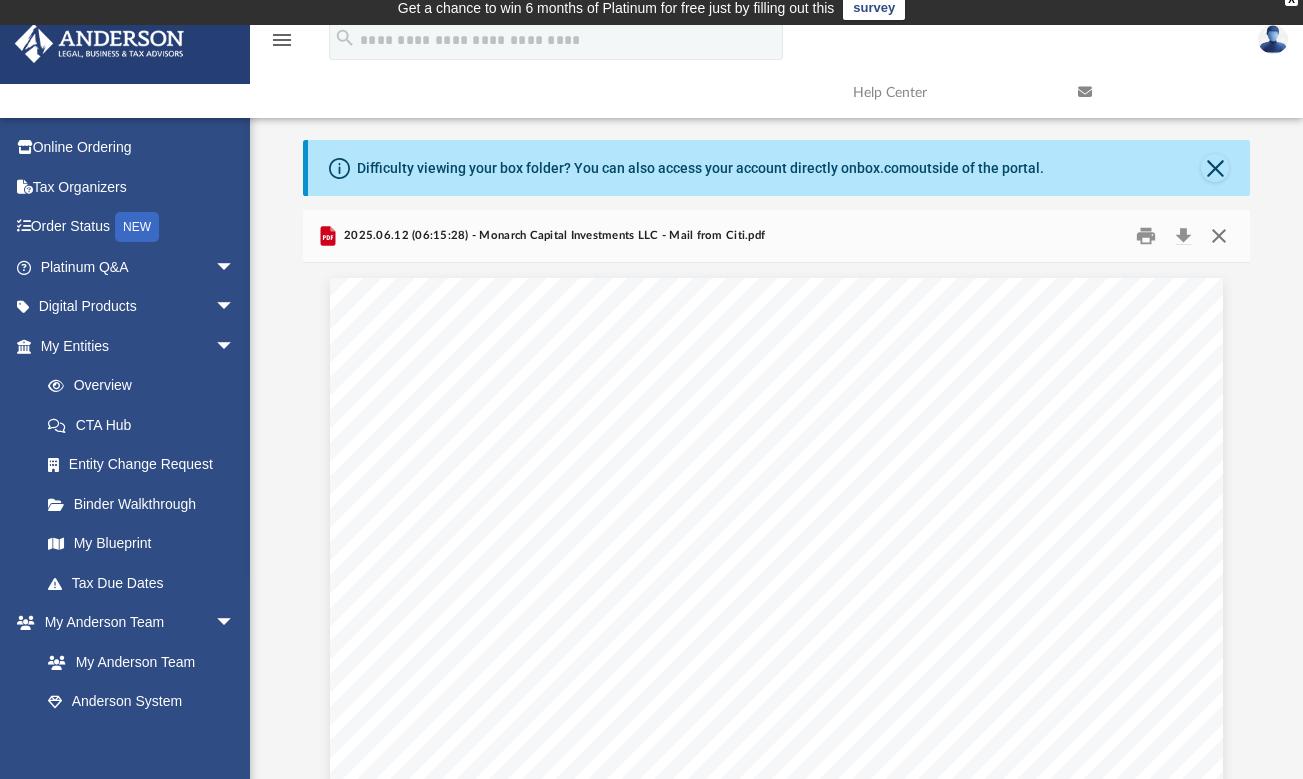 click at bounding box center (1219, 235) 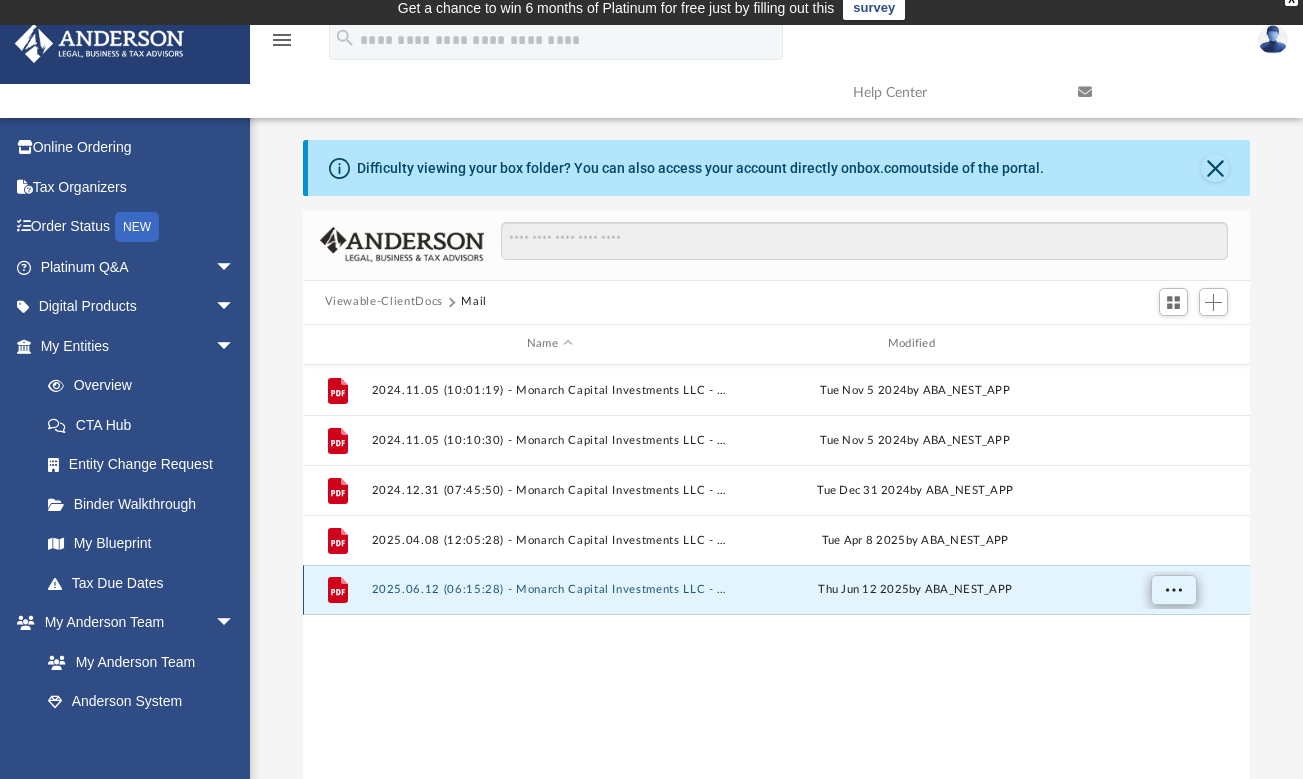 click at bounding box center (1173, 590) 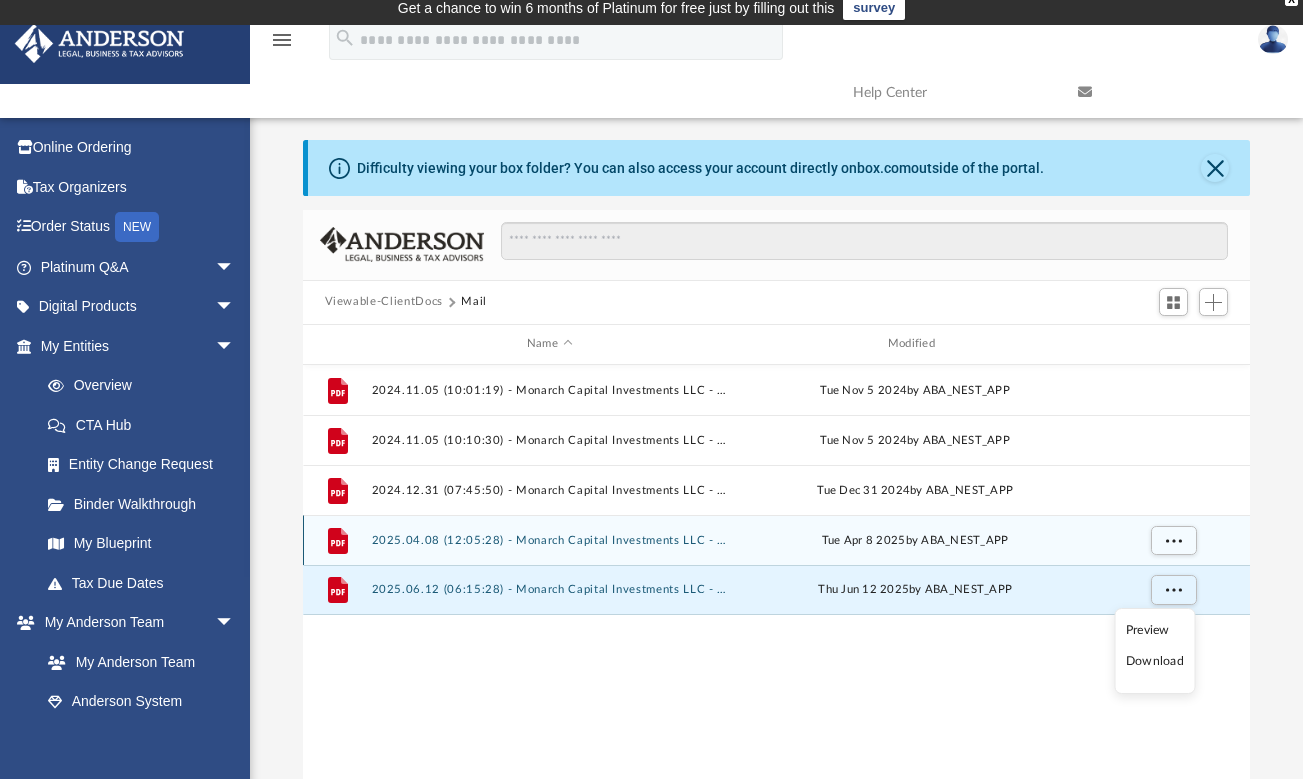 click on "File 2025.04.08 (12:05:28) - Monarch Capital Investments LLC - Mail from Citi.pdf Tue Apr 8 2025  by ABA_NEST_APP" at bounding box center (777, 540) 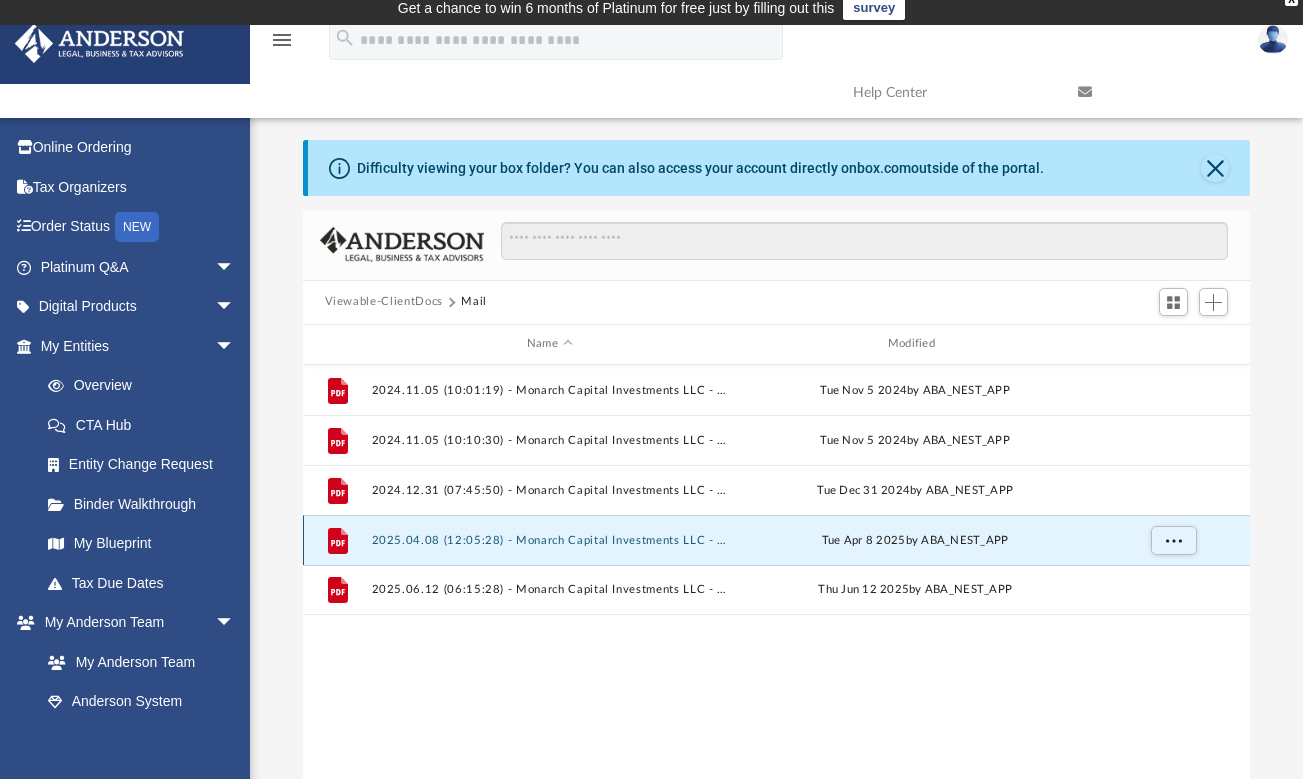 click on "File 2025.04.08 (12:05:28) - Monarch Capital Investments LLC - Mail from Citi.pdf Tue Apr 8 2025  by ABA_NEST_APP" at bounding box center (777, 540) 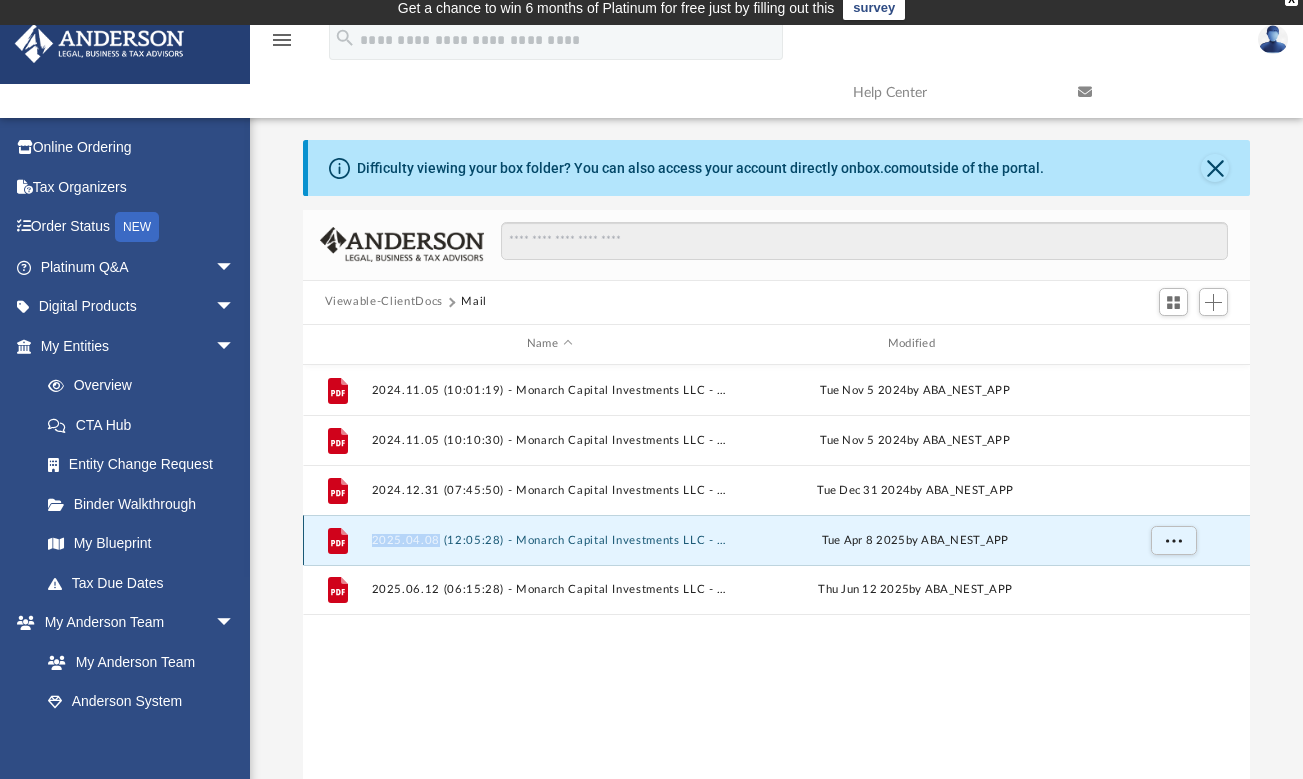 click on "File 2025.04.08 (12:05:28) - Monarch Capital Investments LLC - Mail from Citi.pdf Tue Apr 8 2025  by ABA_NEST_APP" at bounding box center [777, 540] 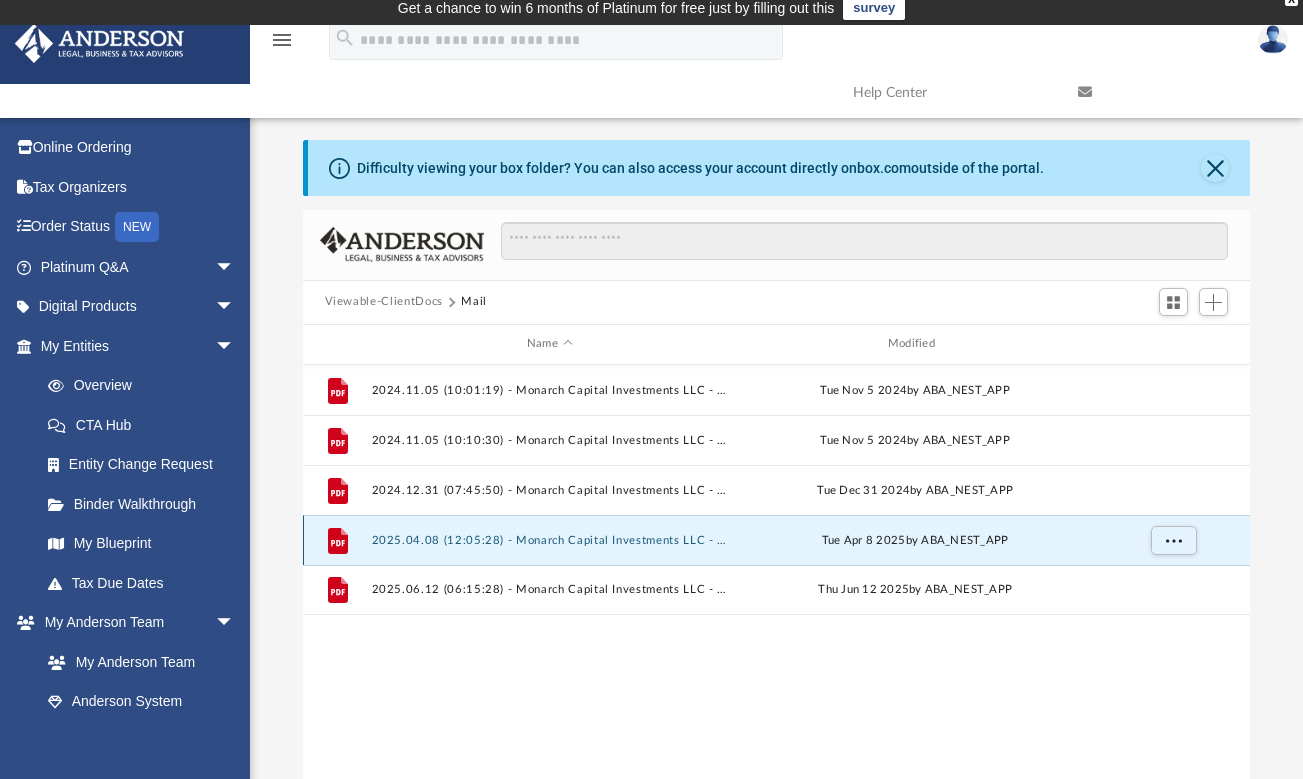 click 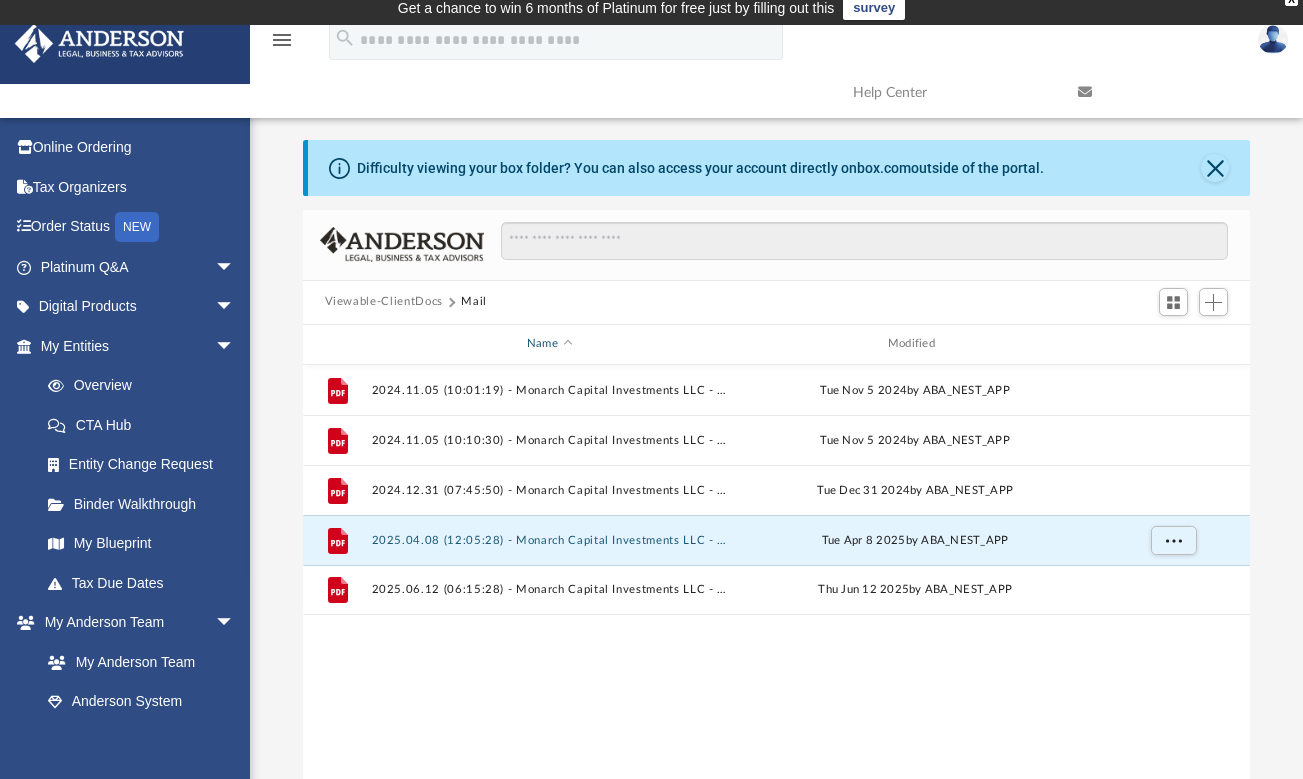click on "Name" at bounding box center (548, 344) 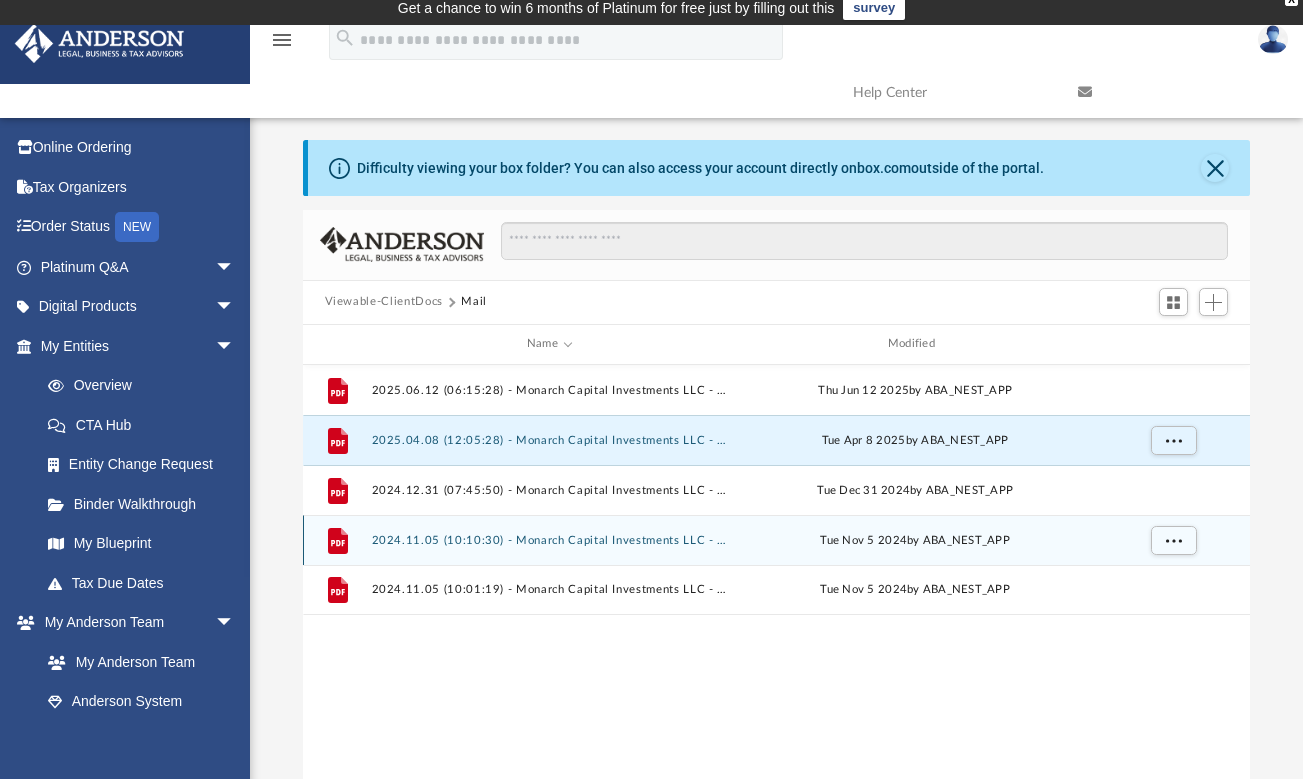 click 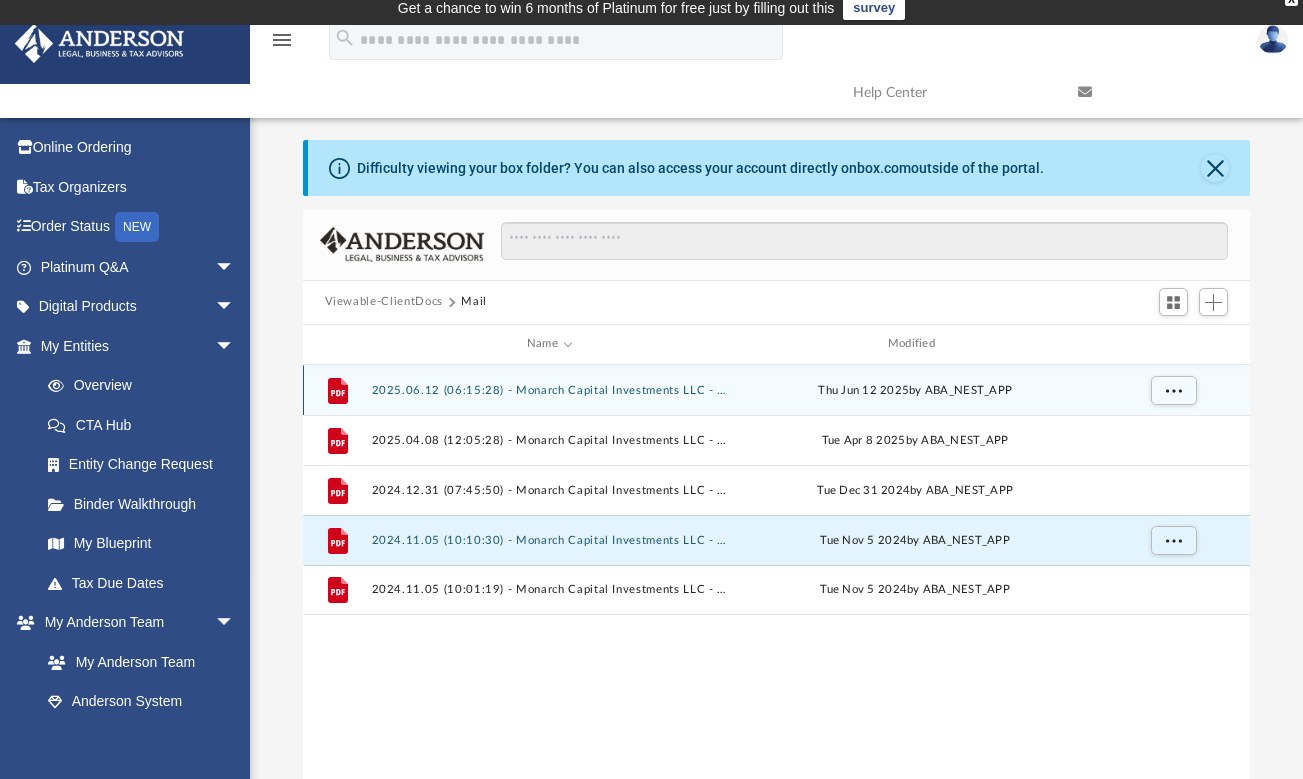 click 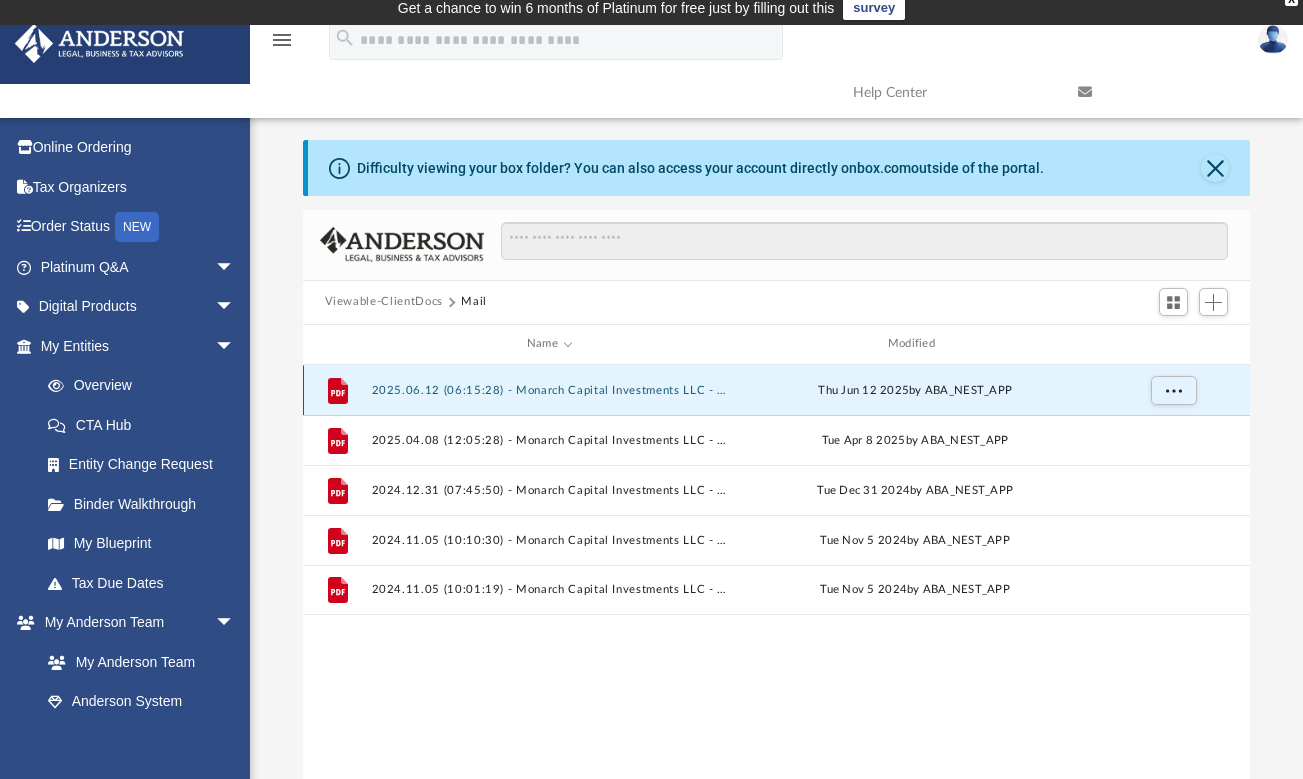 click 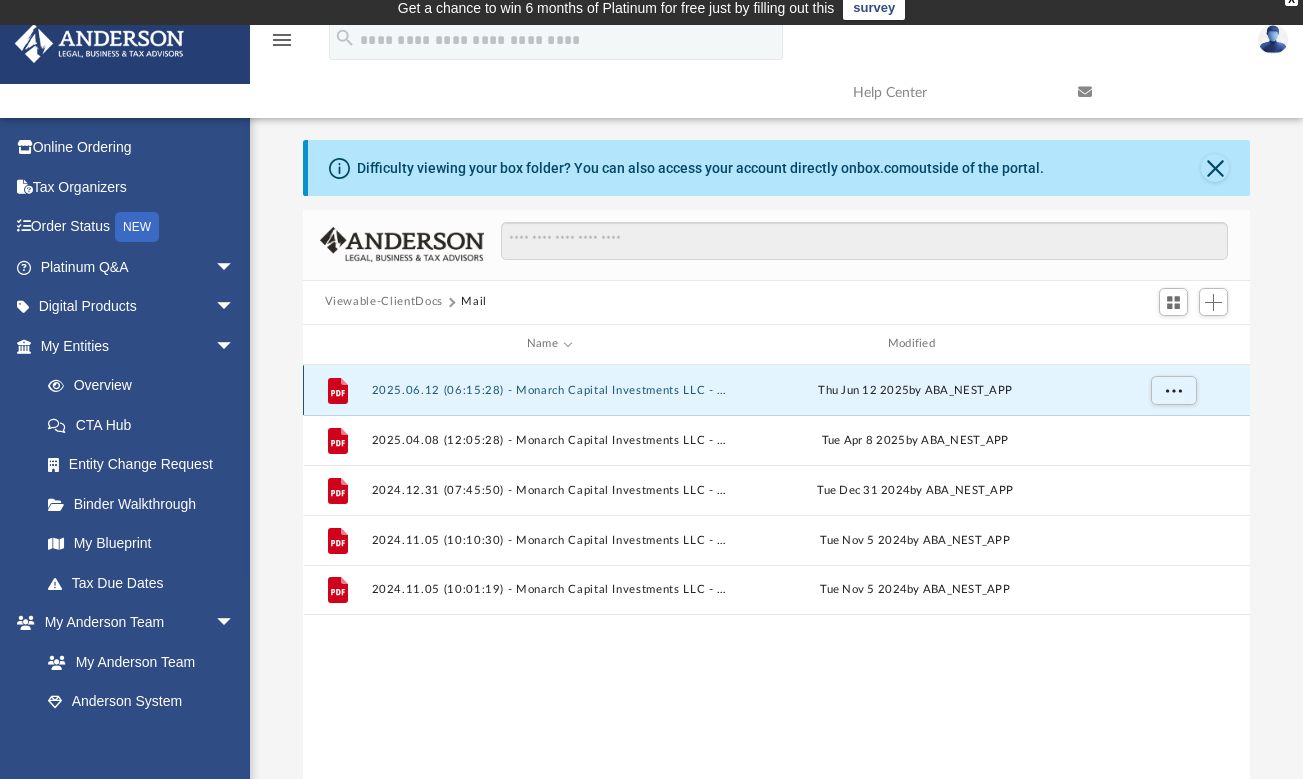 click on "2025.06.12 (06:15:28) - Monarch Capital Investments LLC - Mail from Citi.pdf" at bounding box center (549, 390) 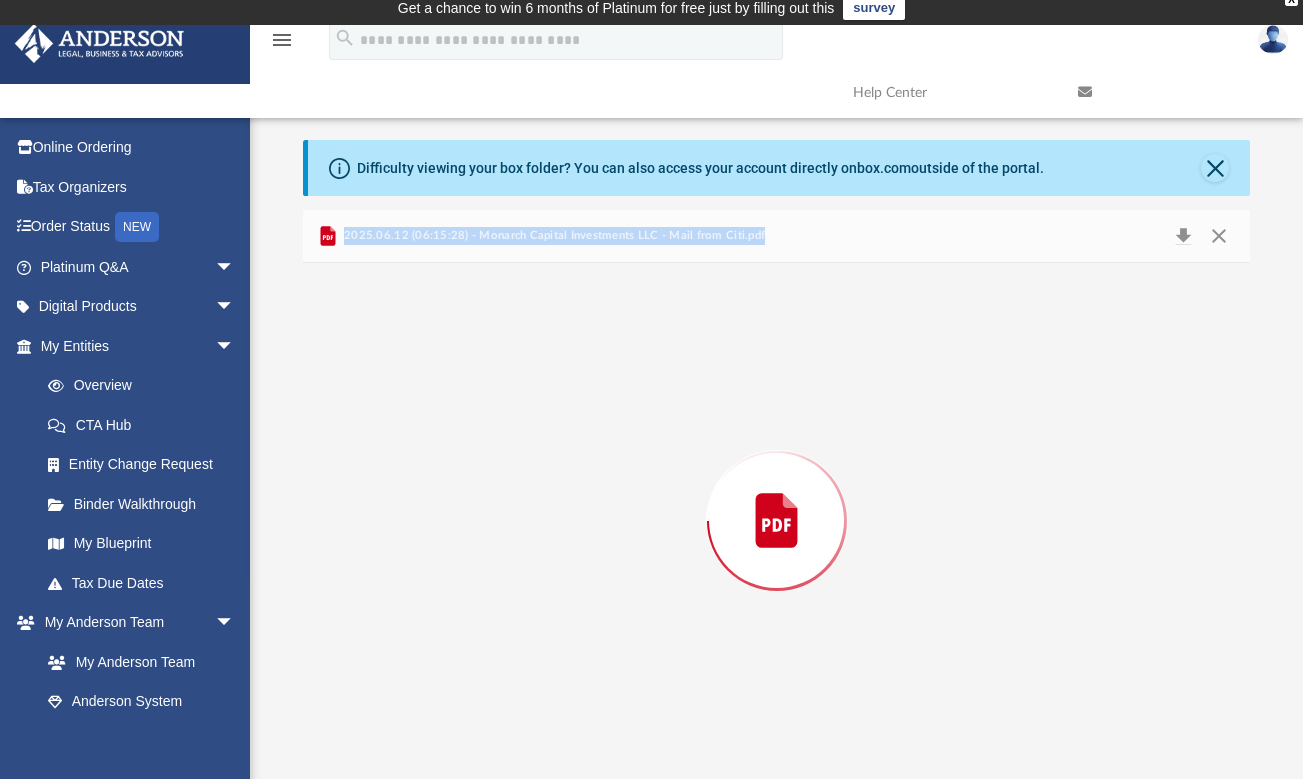 click at bounding box center (777, 521) 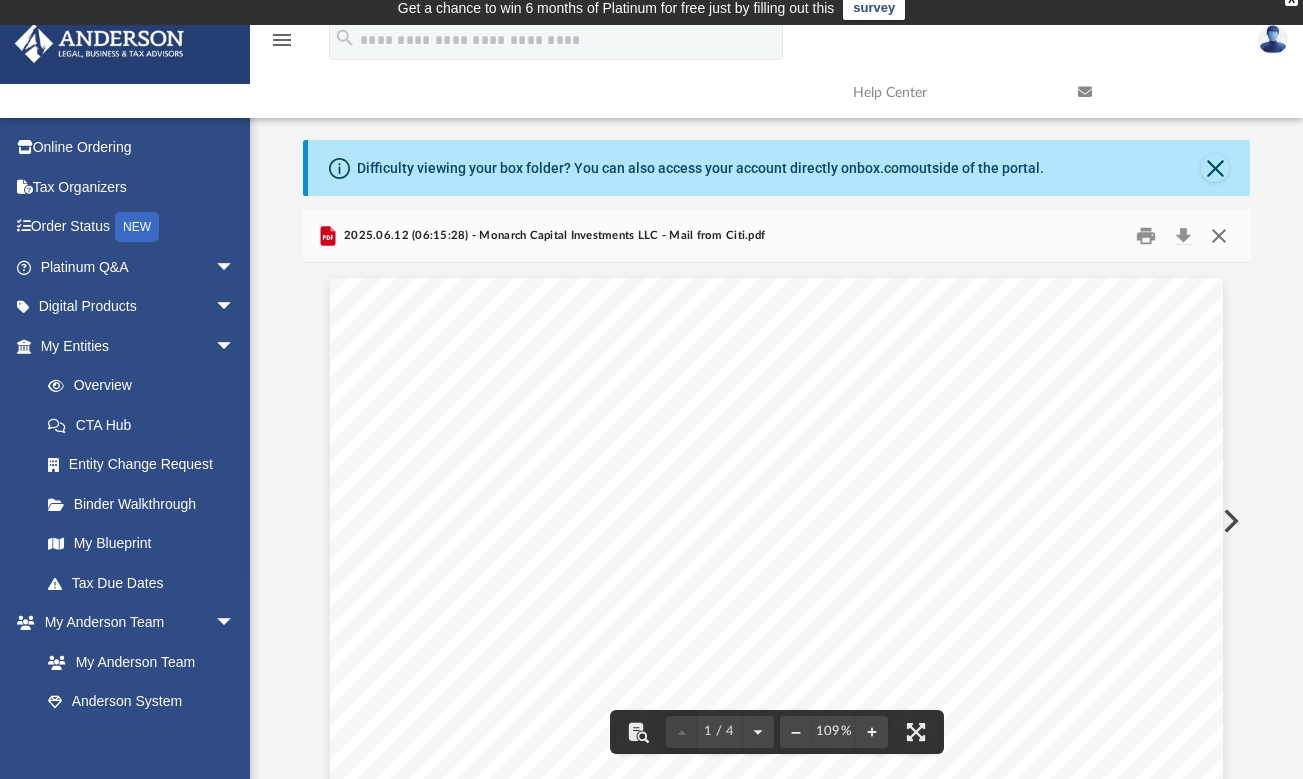 click at bounding box center [1219, 235] 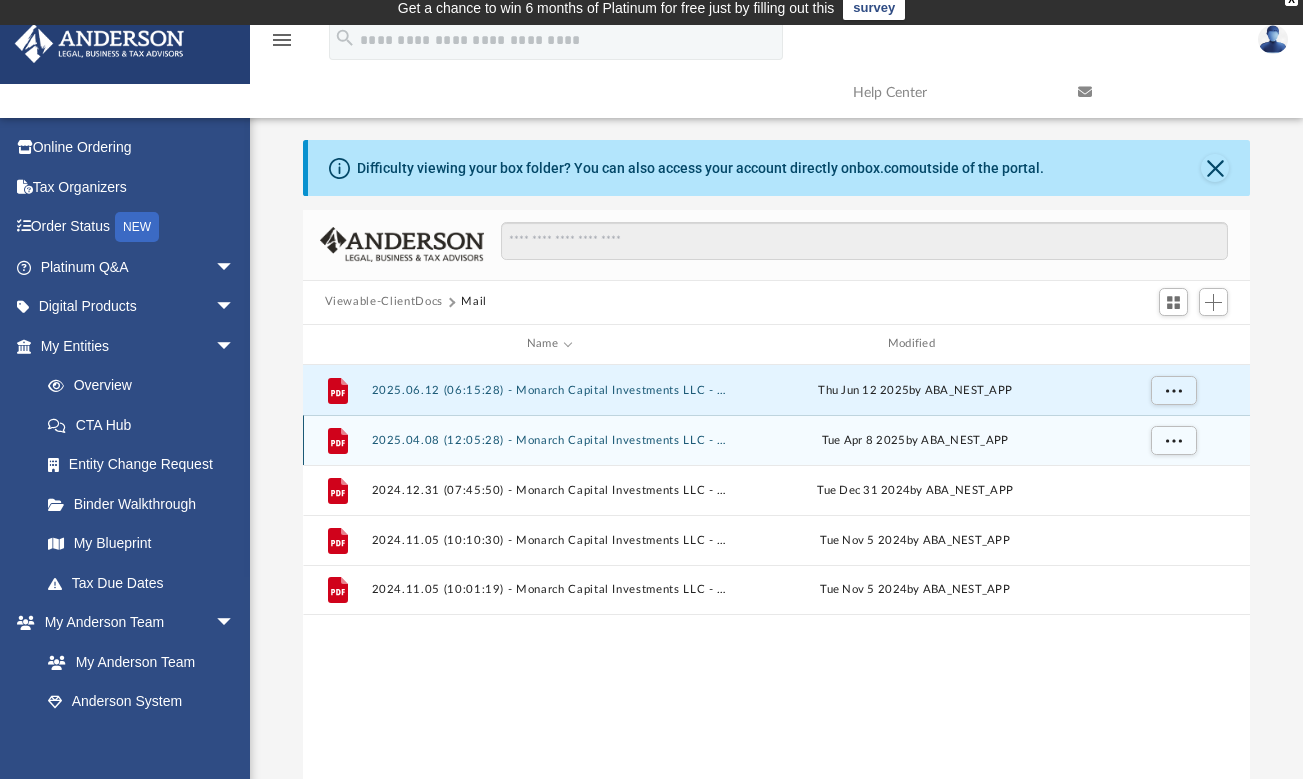 click on "2025.04.08 (12:05:28) - Monarch Capital Investments LLC - Mail from Citi.pdf" at bounding box center [549, 440] 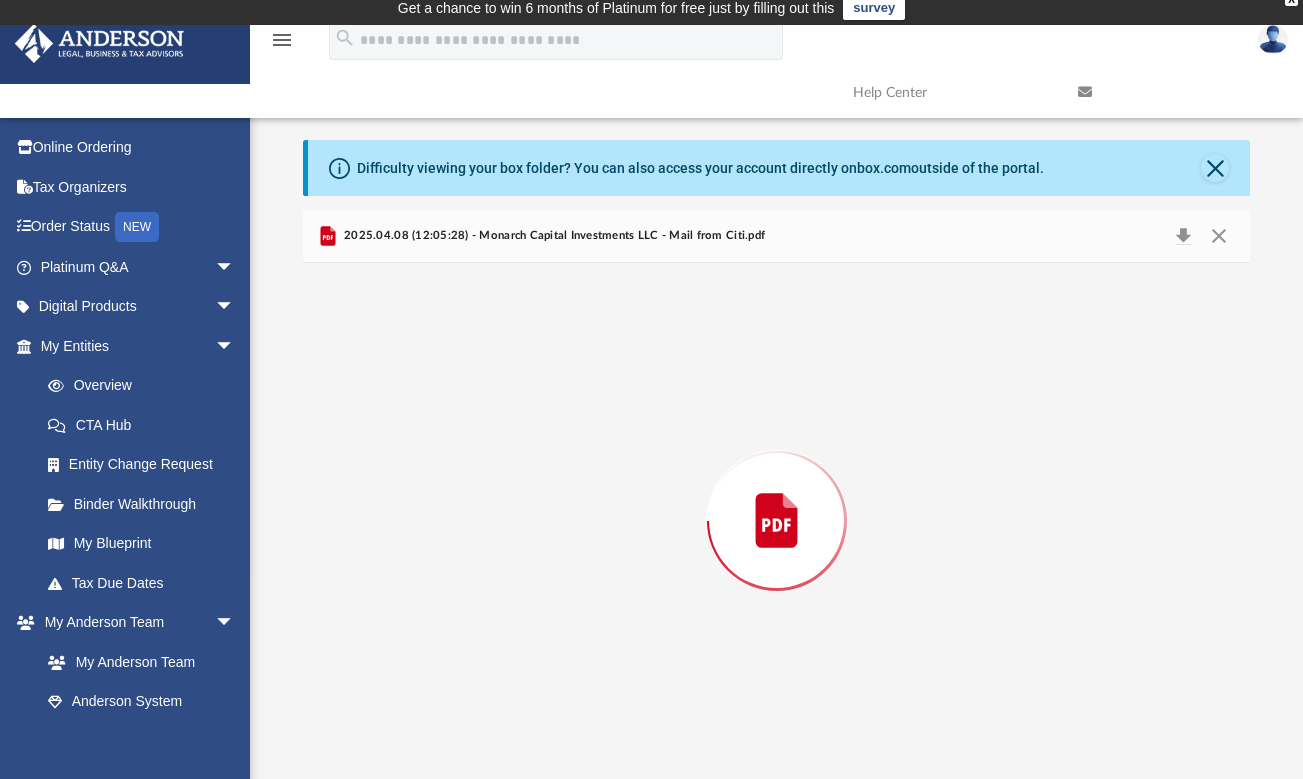 click at bounding box center (777, 521) 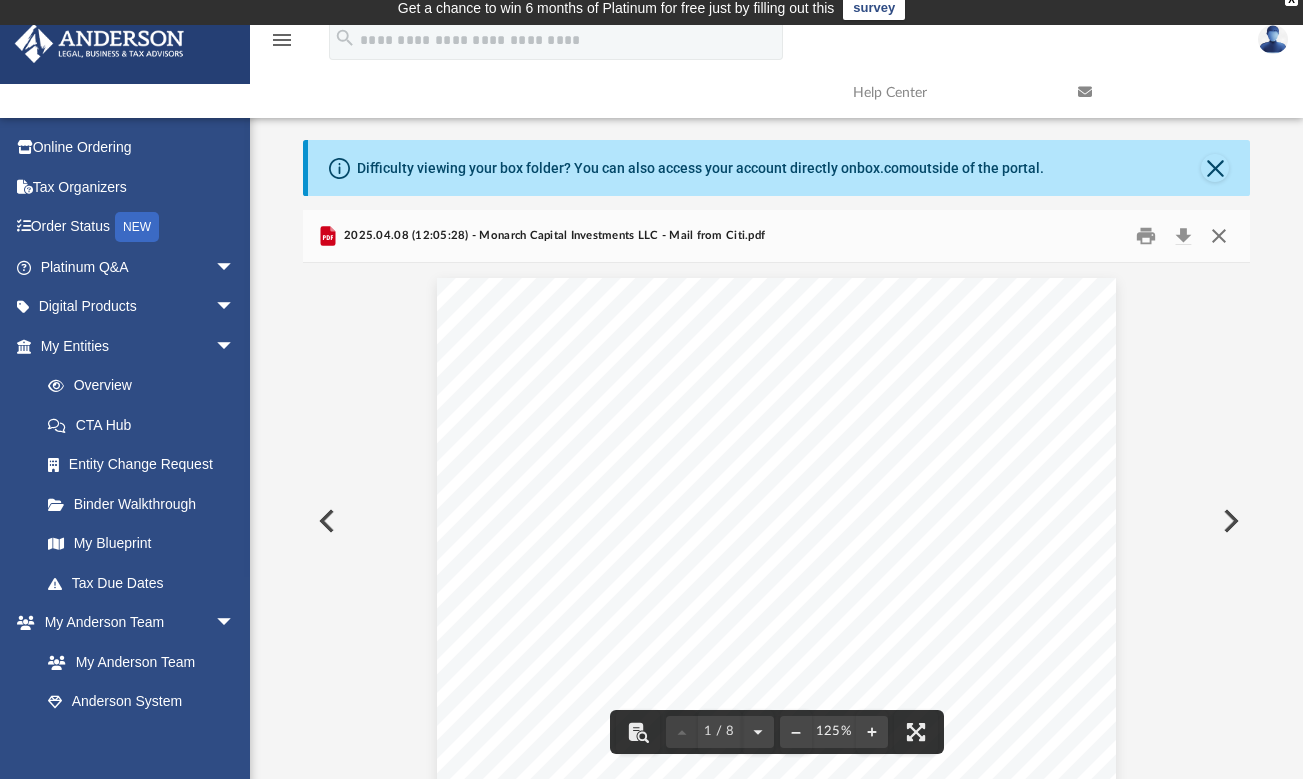 click at bounding box center [1219, 235] 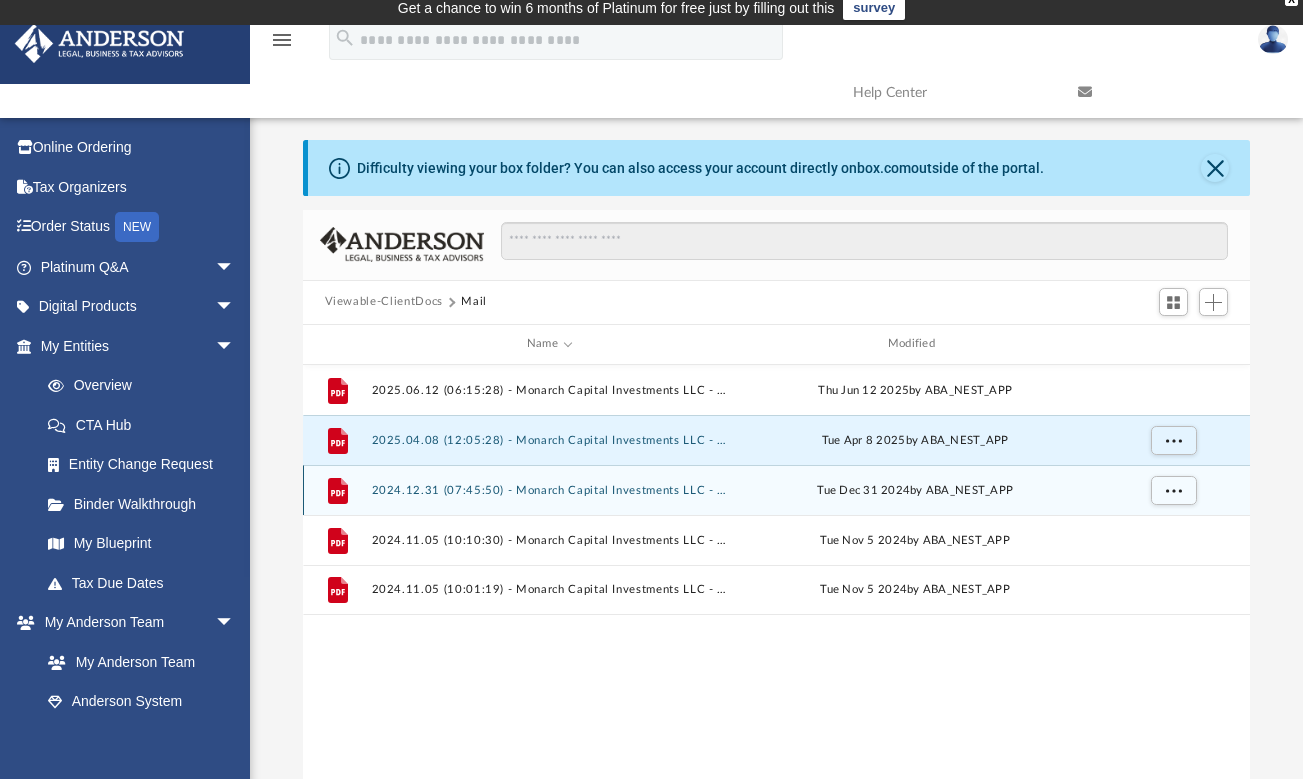 click on "File 2024.12.31 (07:45:50) - Monarch Capital Investments LLC - Mail from IRS.pdf Tue Dec 31 2024  by ABA_NEST_APP" at bounding box center [777, 490] 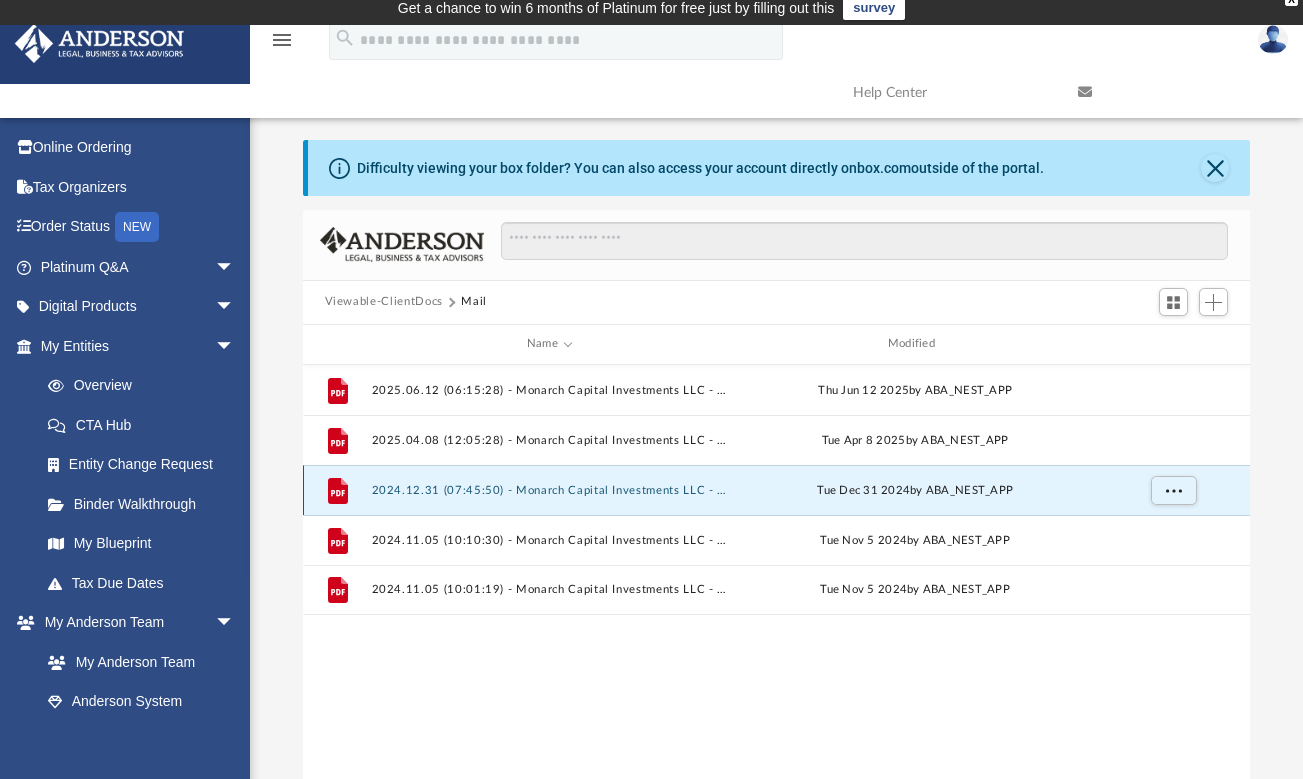 click on "File 2024.12.31 (07:45:50) - Monarch Capital Investments LLC - Mail from IRS.pdf Tue Dec 31 2024  by ABA_NEST_APP" at bounding box center (777, 490) 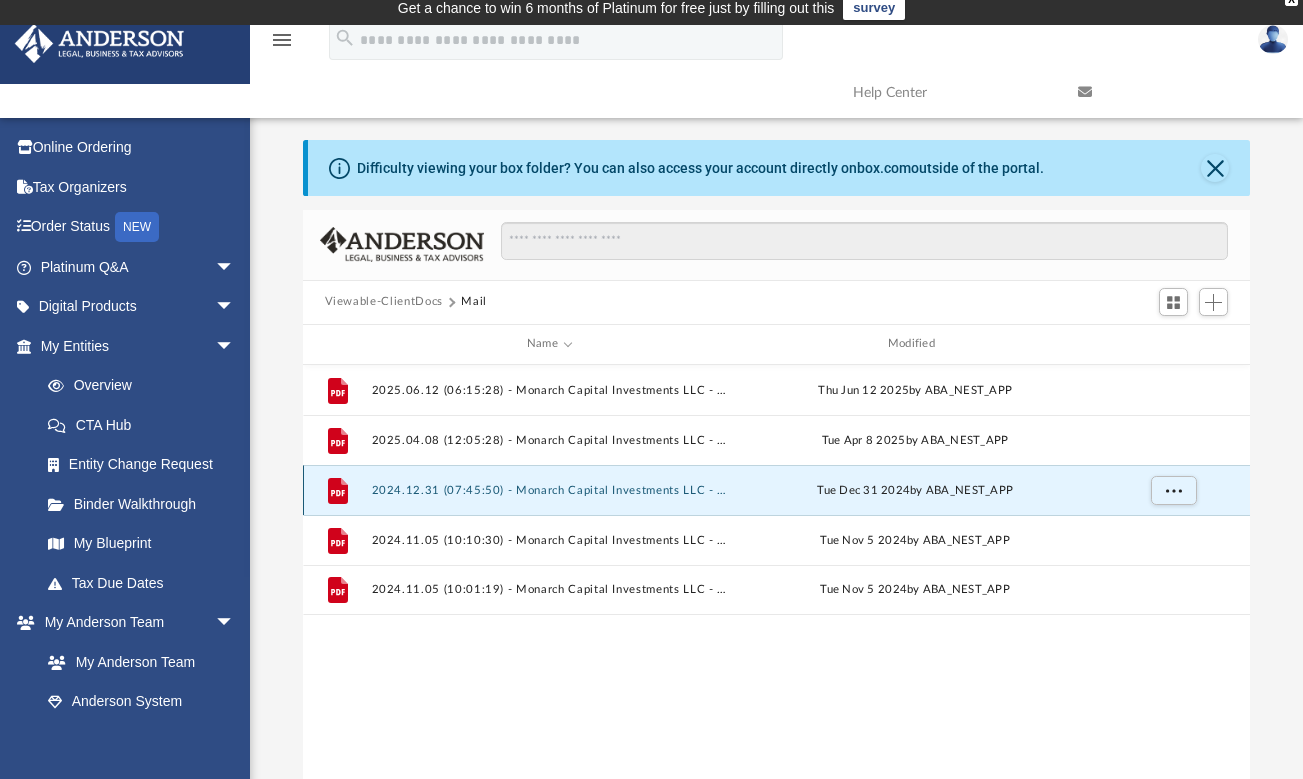 click on "2024.12.31 (07:45:50) - Monarch Capital Investments LLC - Mail from IRS.pdf" at bounding box center (549, 490) 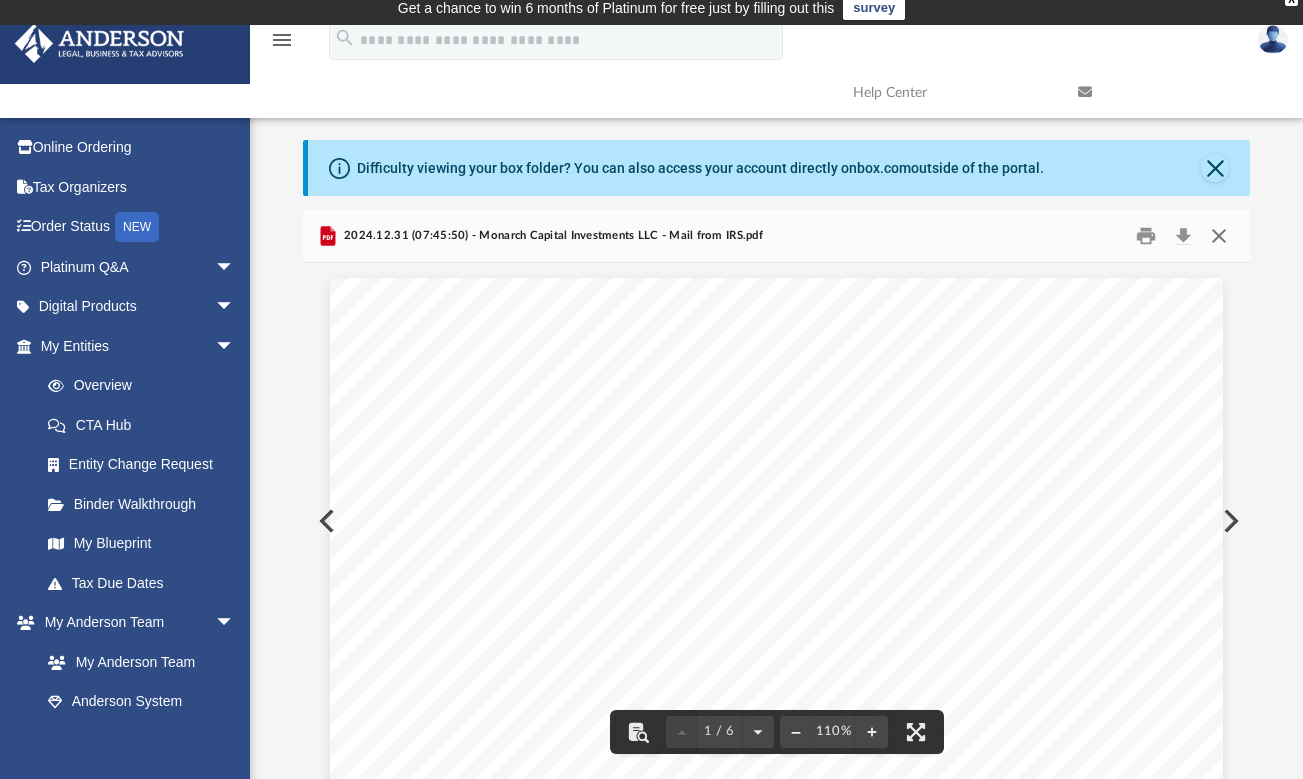 click at bounding box center [1219, 235] 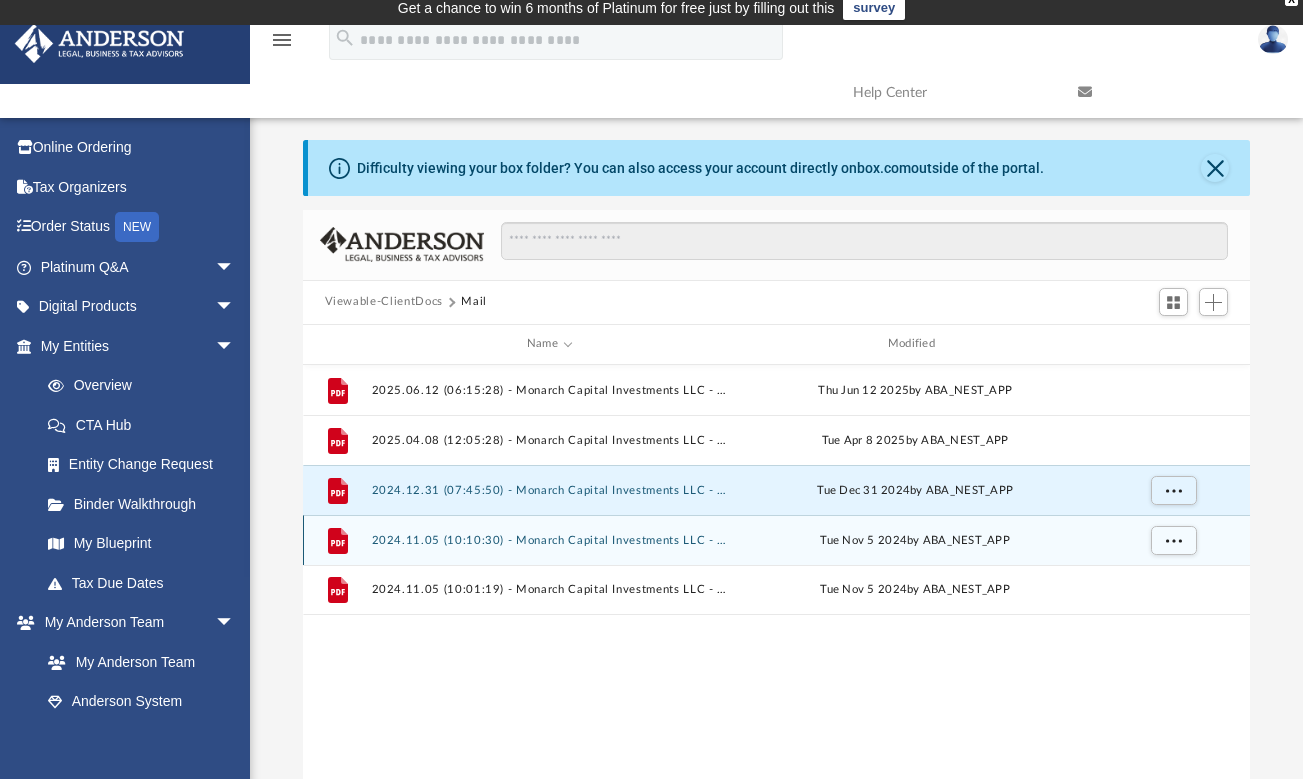 click on "2024.11.05 (10:10:30) - Monarch Capital Investments LLC - Mail from IRS.pdf" at bounding box center (549, 540) 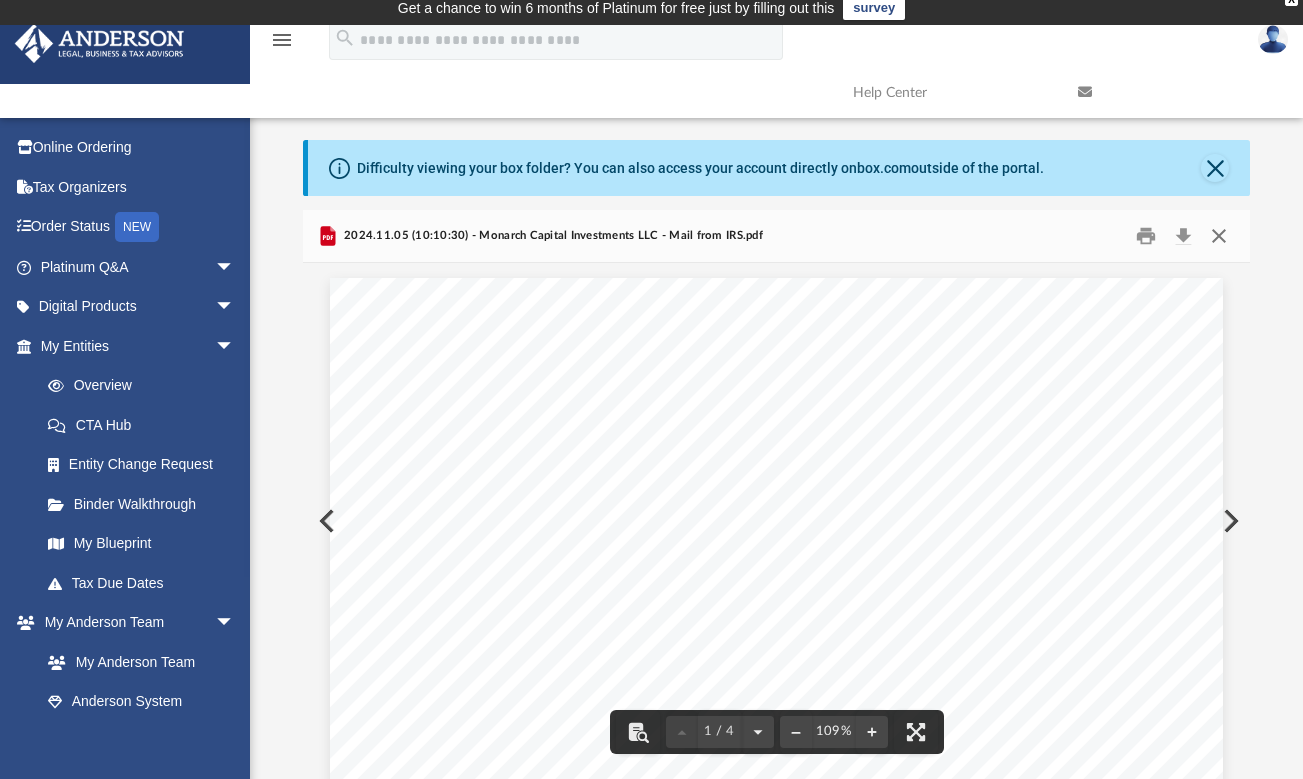 click at bounding box center [1219, 235] 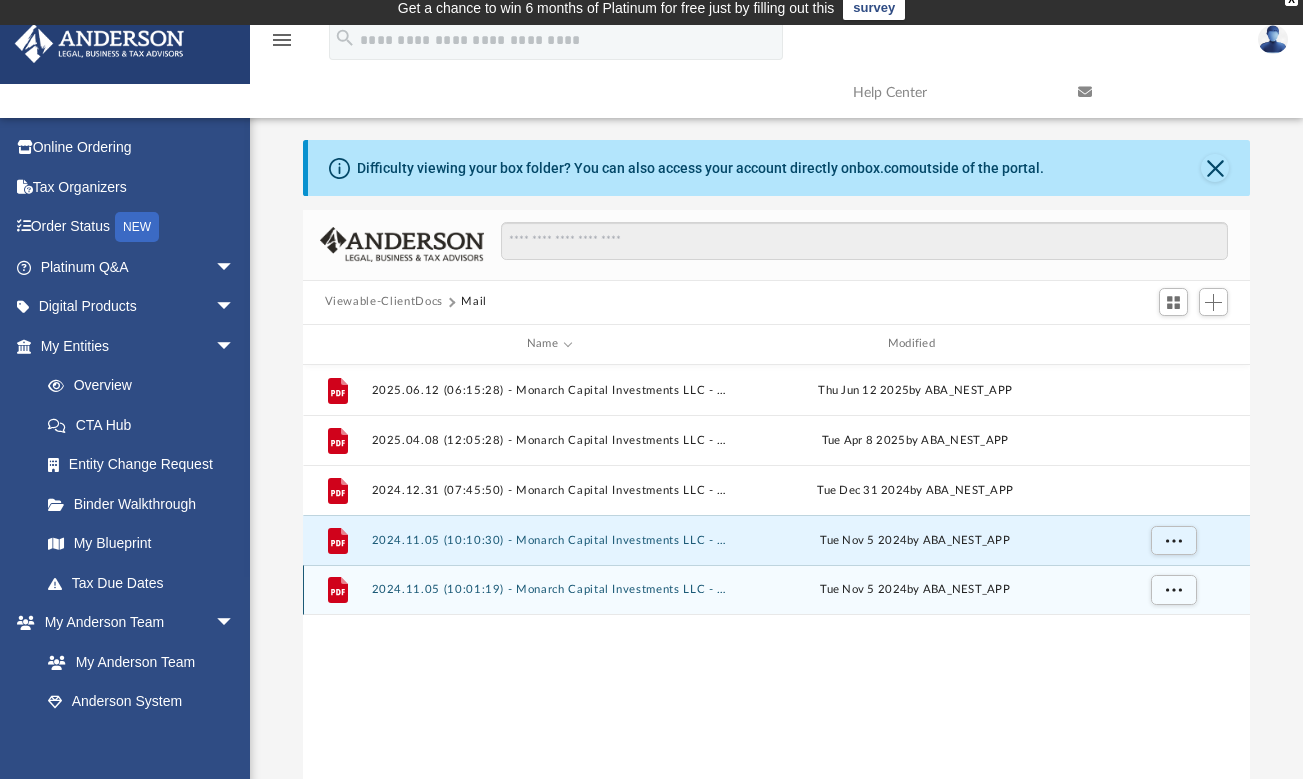 click on "2024.11.05 (10:01:19) - Monarch Capital Investments LLC - Mail from IRS.pdf" at bounding box center [549, 589] 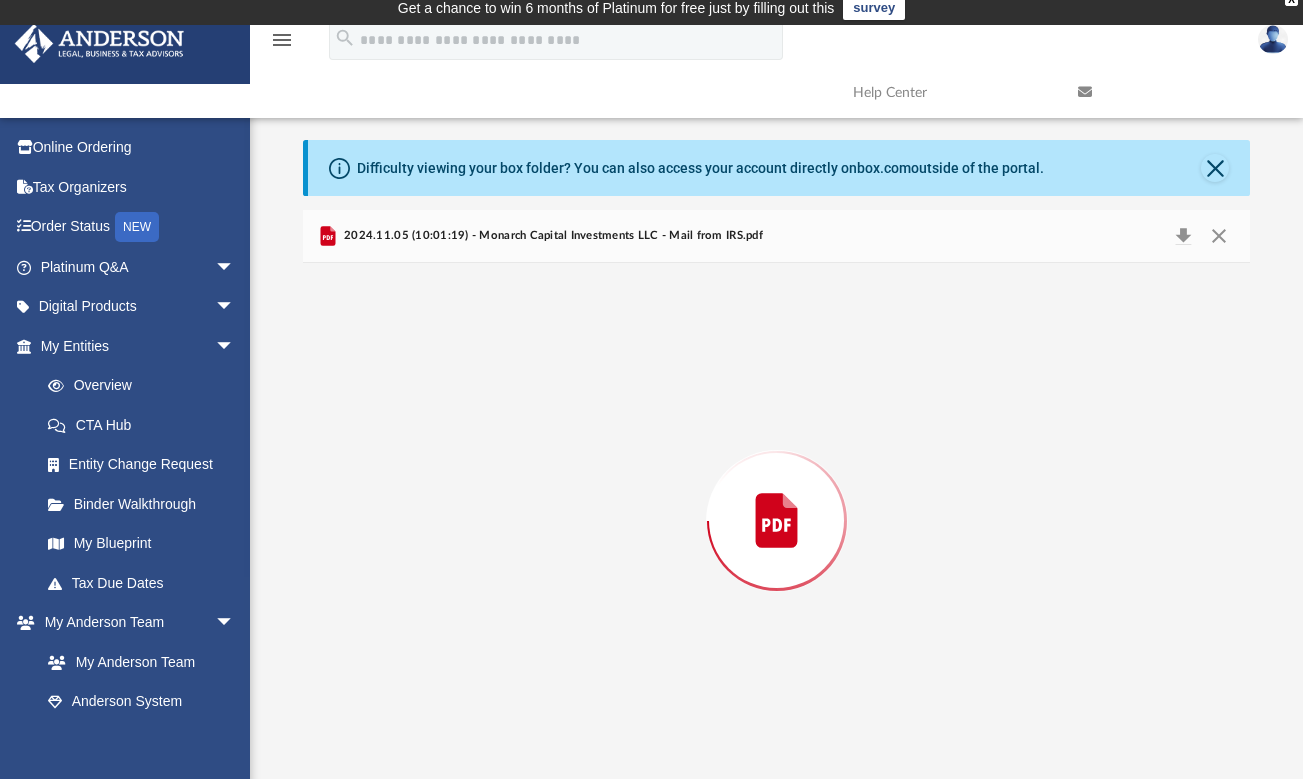 click at bounding box center (777, 521) 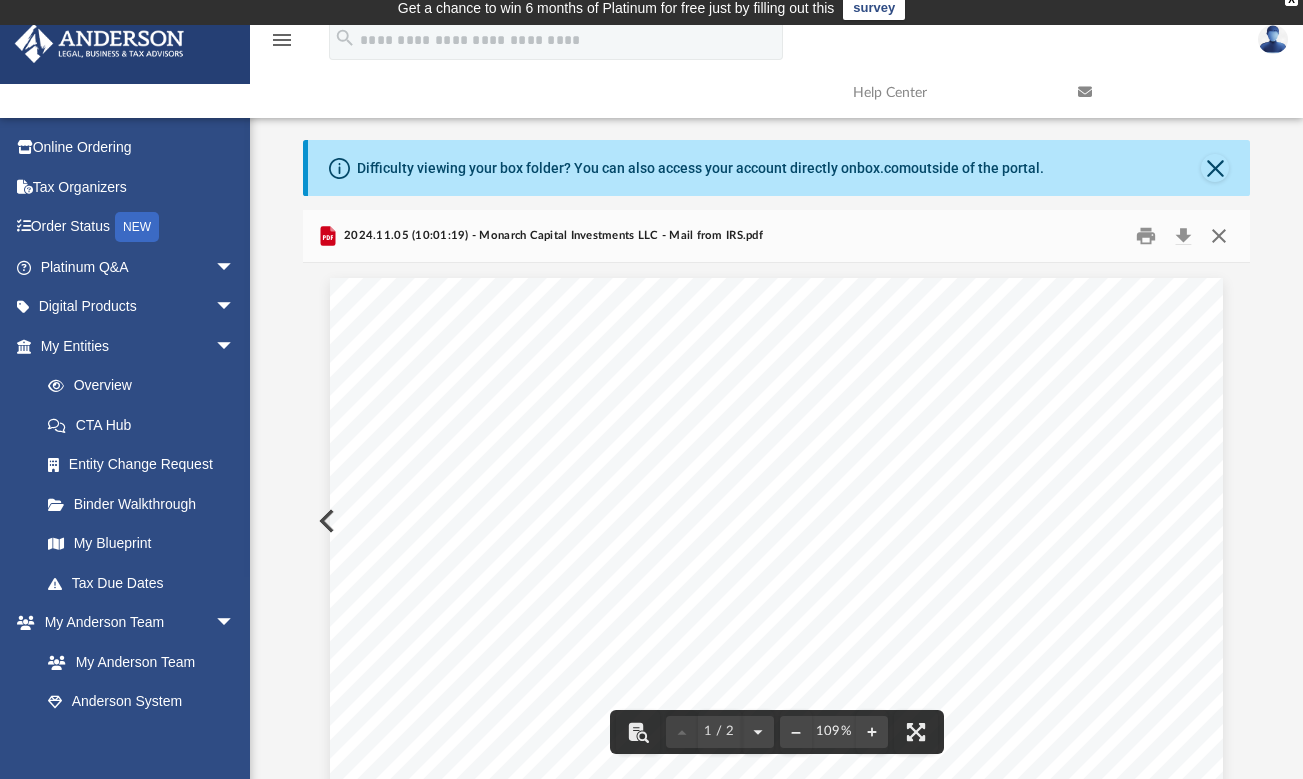 click at bounding box center [1219, 235] 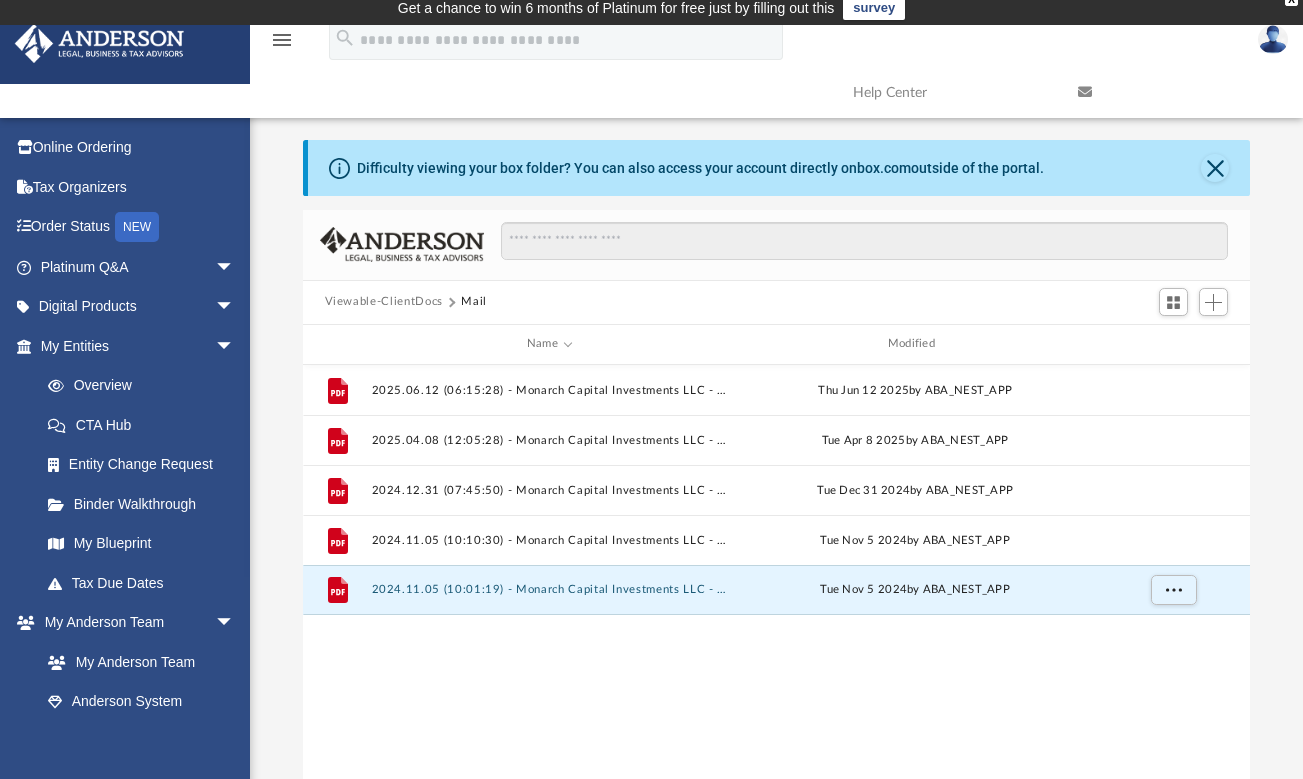 click on "Viewable-ClientDocs" at bounding box center (384, 302) 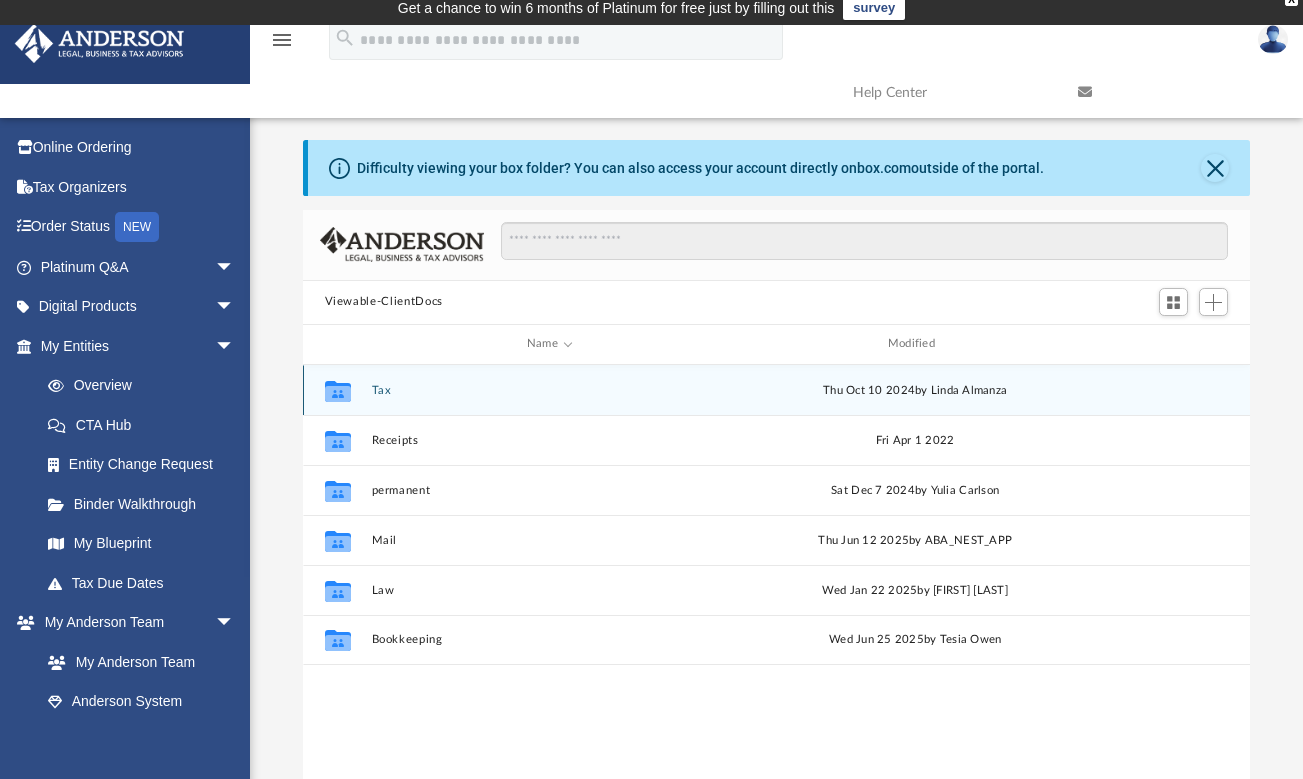 click on "Tax" at bounding box center (549, 390) 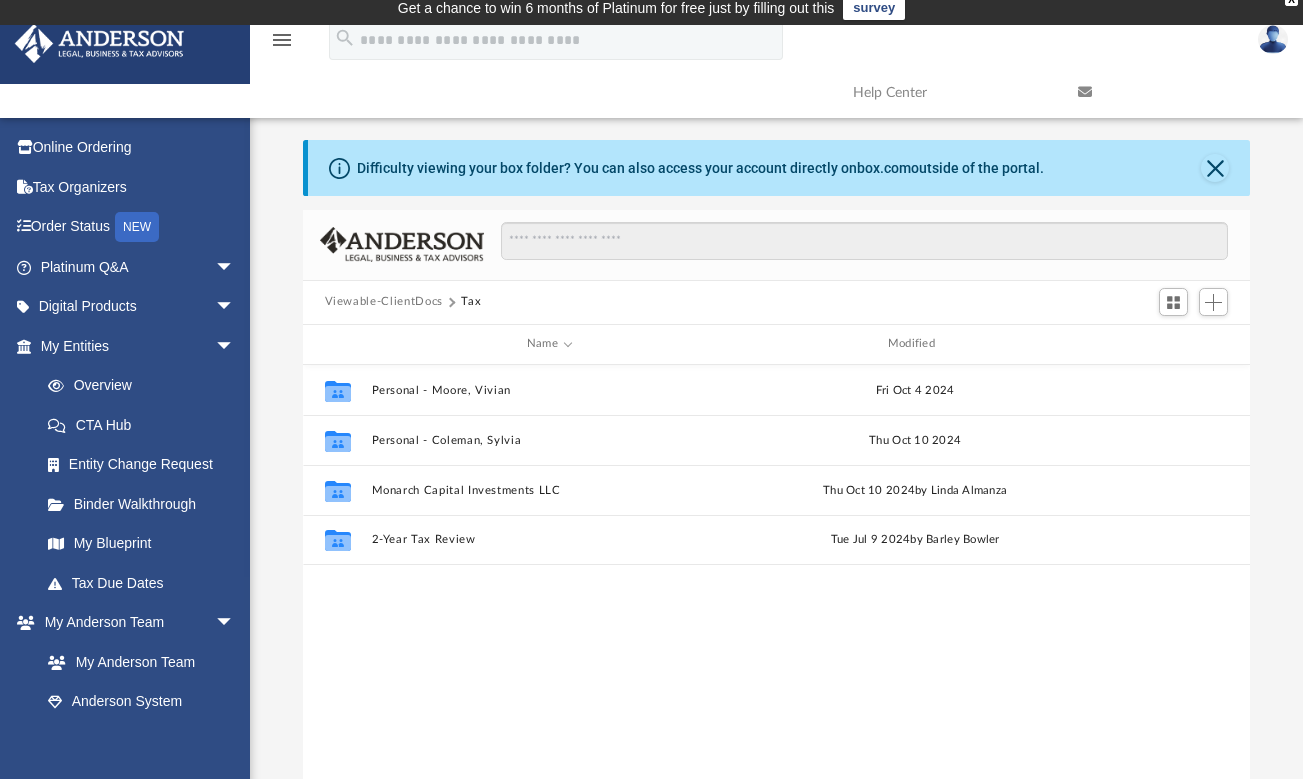 click on "Viewable-ClientDocs" at bounding box center (384, 302) 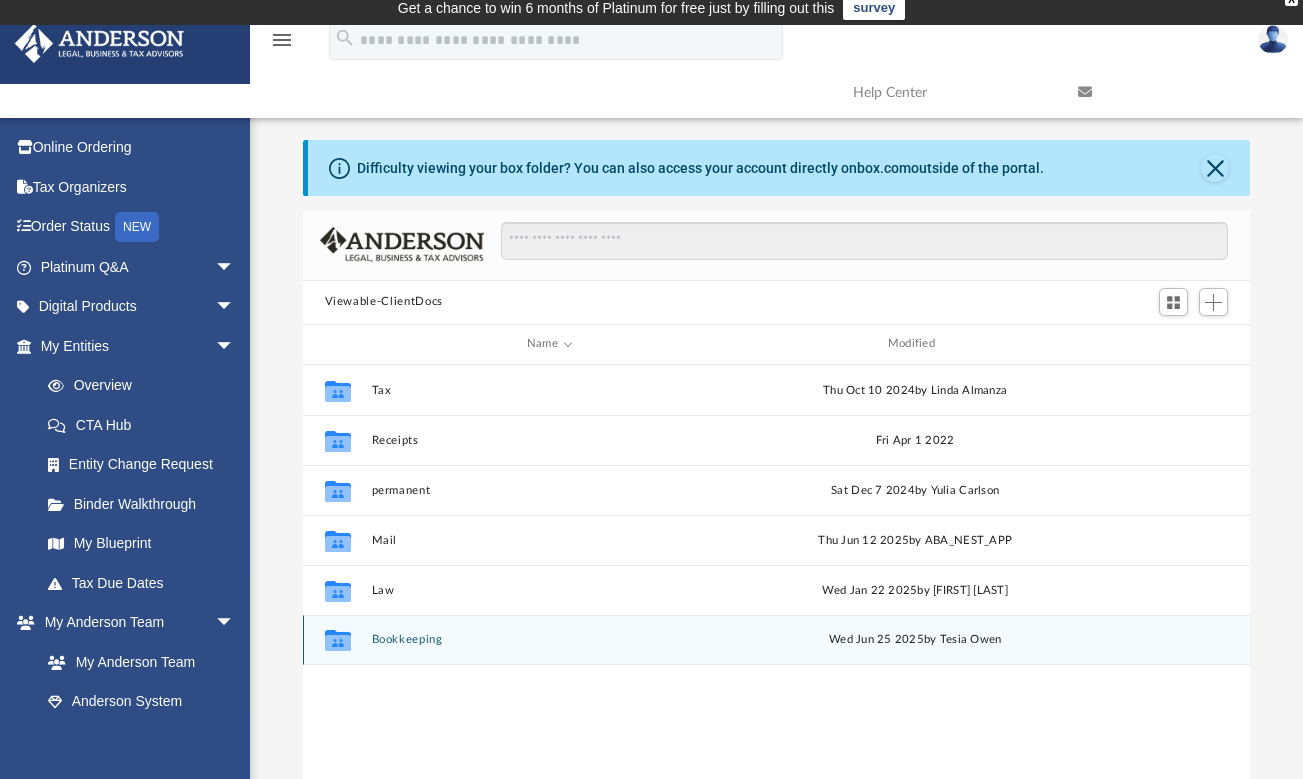 click on "Bookkeeping" at bounding box center [549, 639] 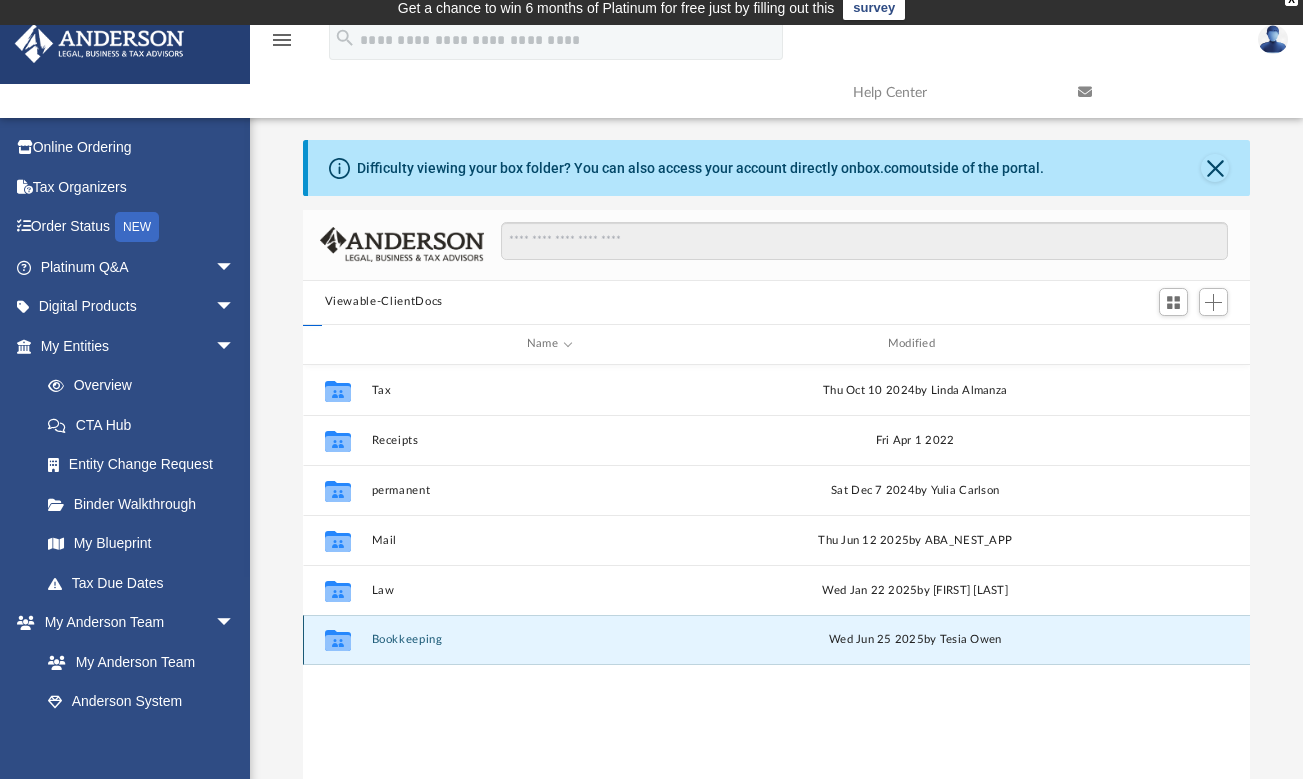 click on "Bookkeeping" at bounding box center (549, 639) 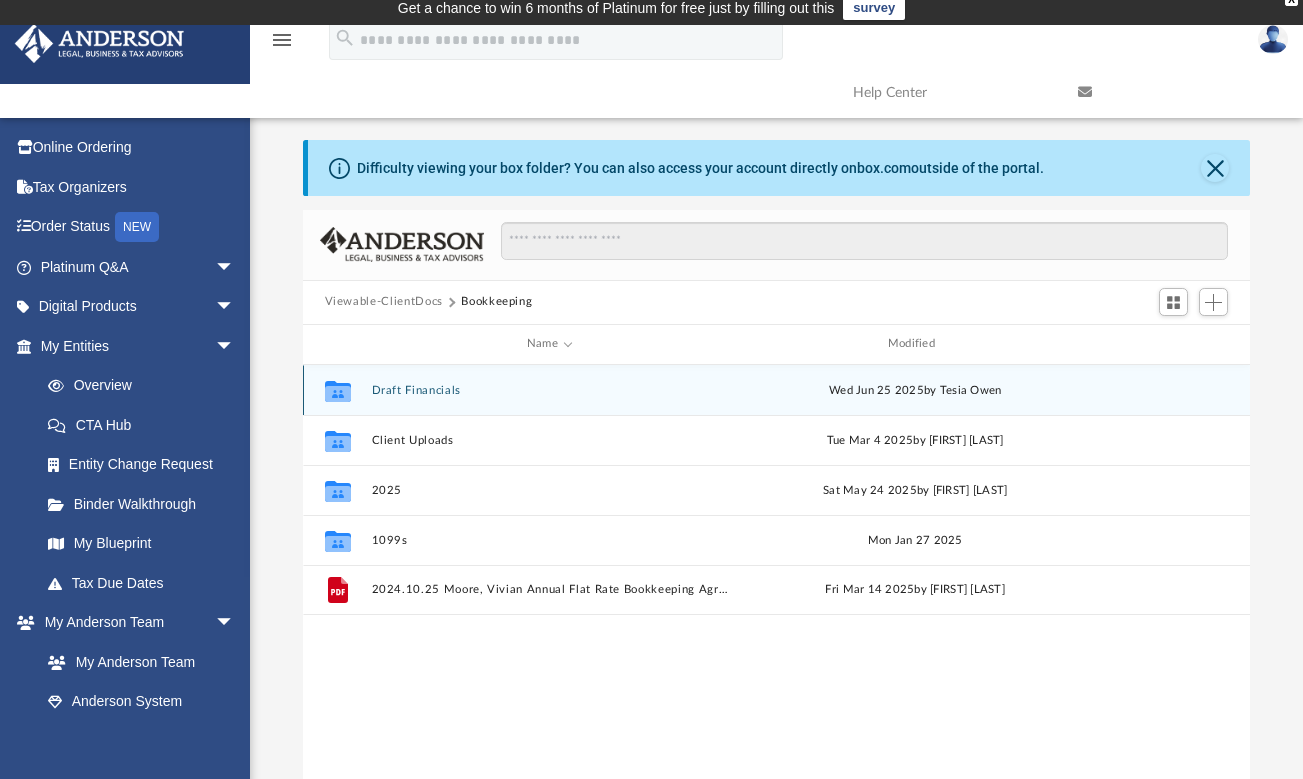 click on "Draft Financials" at bounding box center [549, 390] 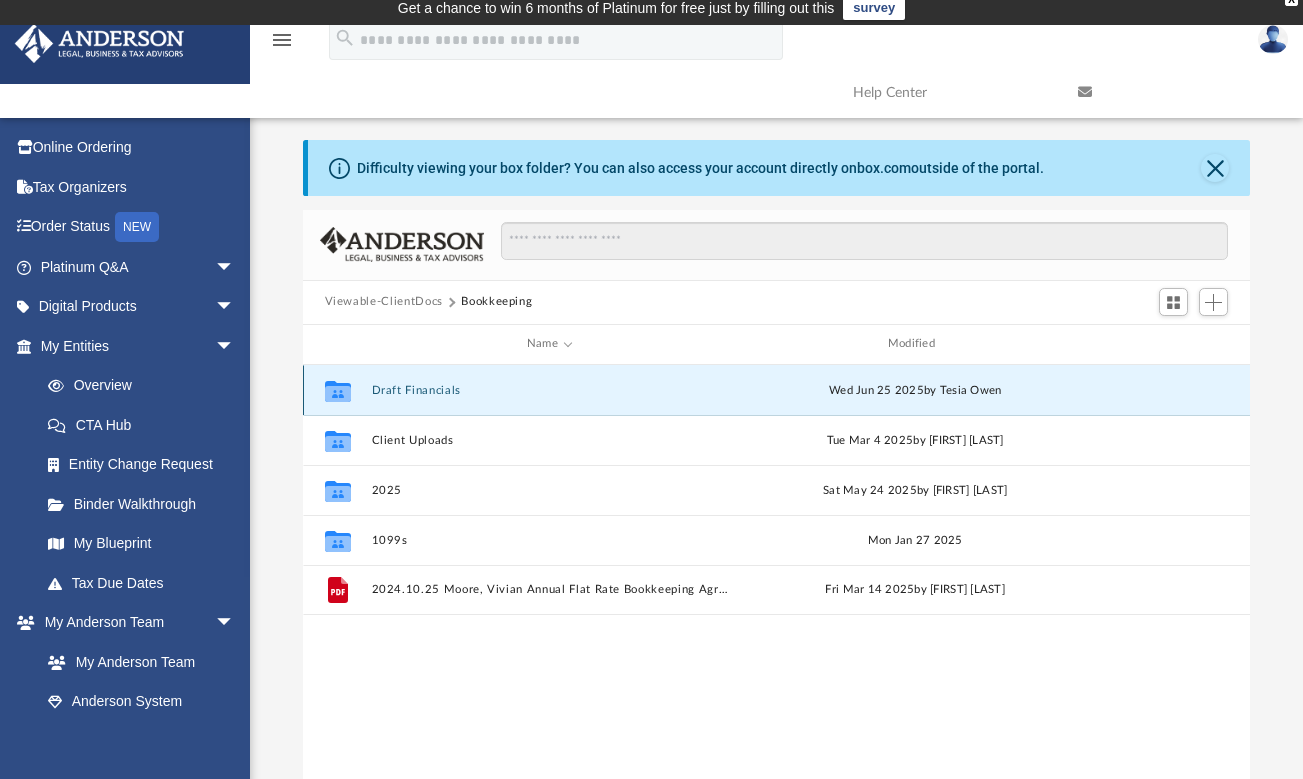 click on "Draft Financials" at bounding box center [549, 390] 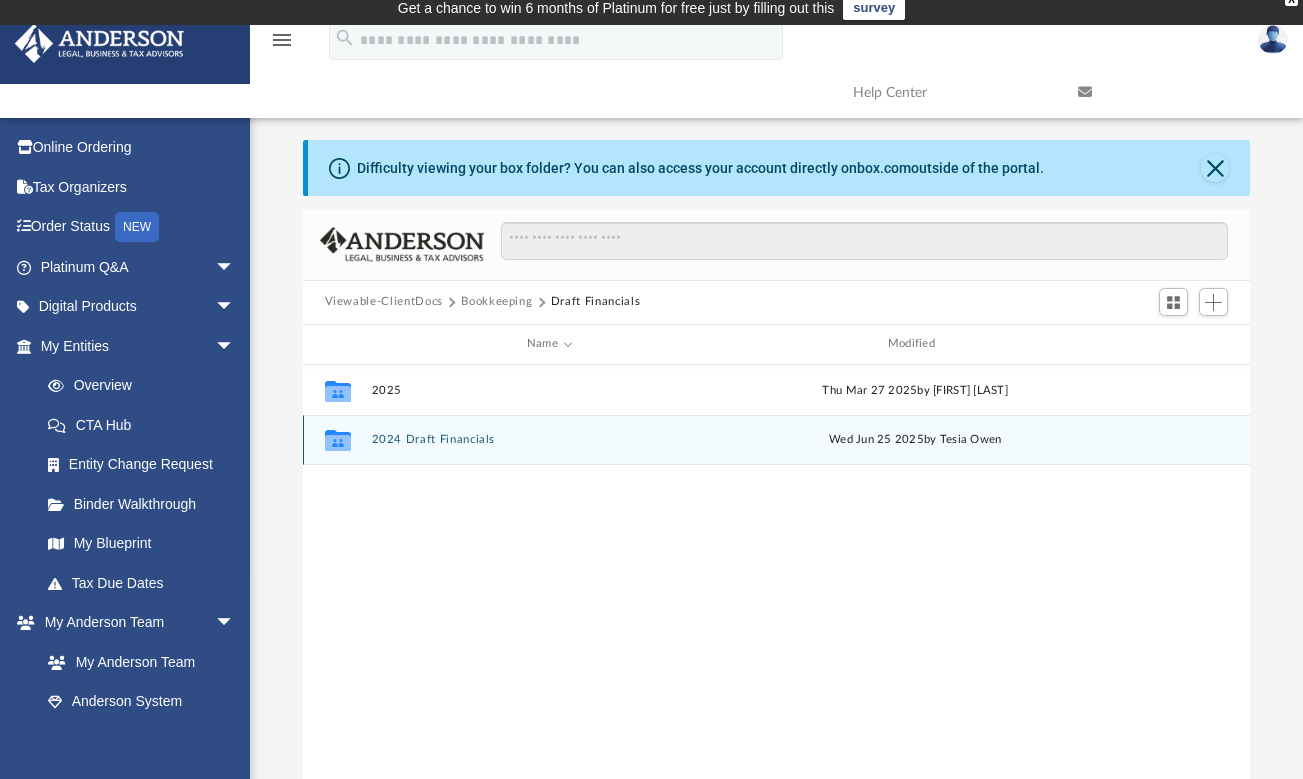 click on "2024 Draft Financials" at bounding box center (549, 439) 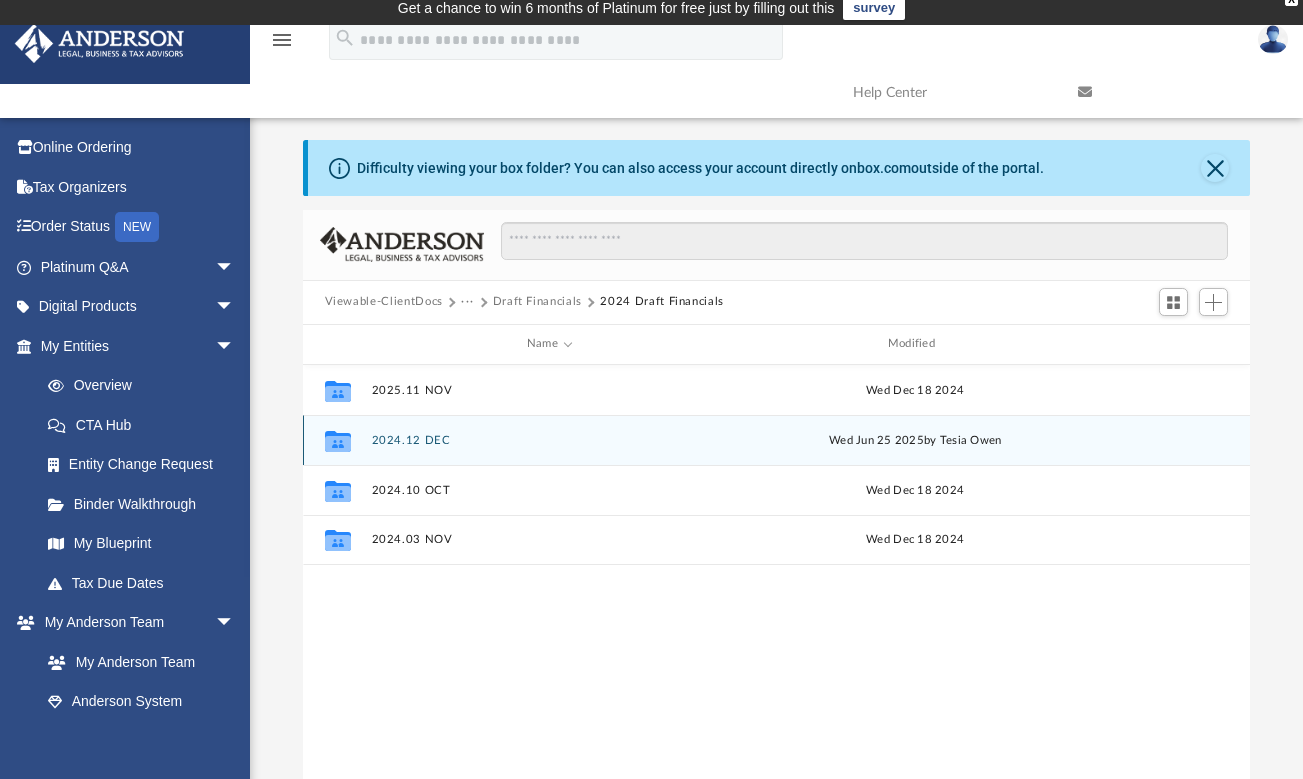 click on "2024.12 DEC" at bounding box center [549, 440] 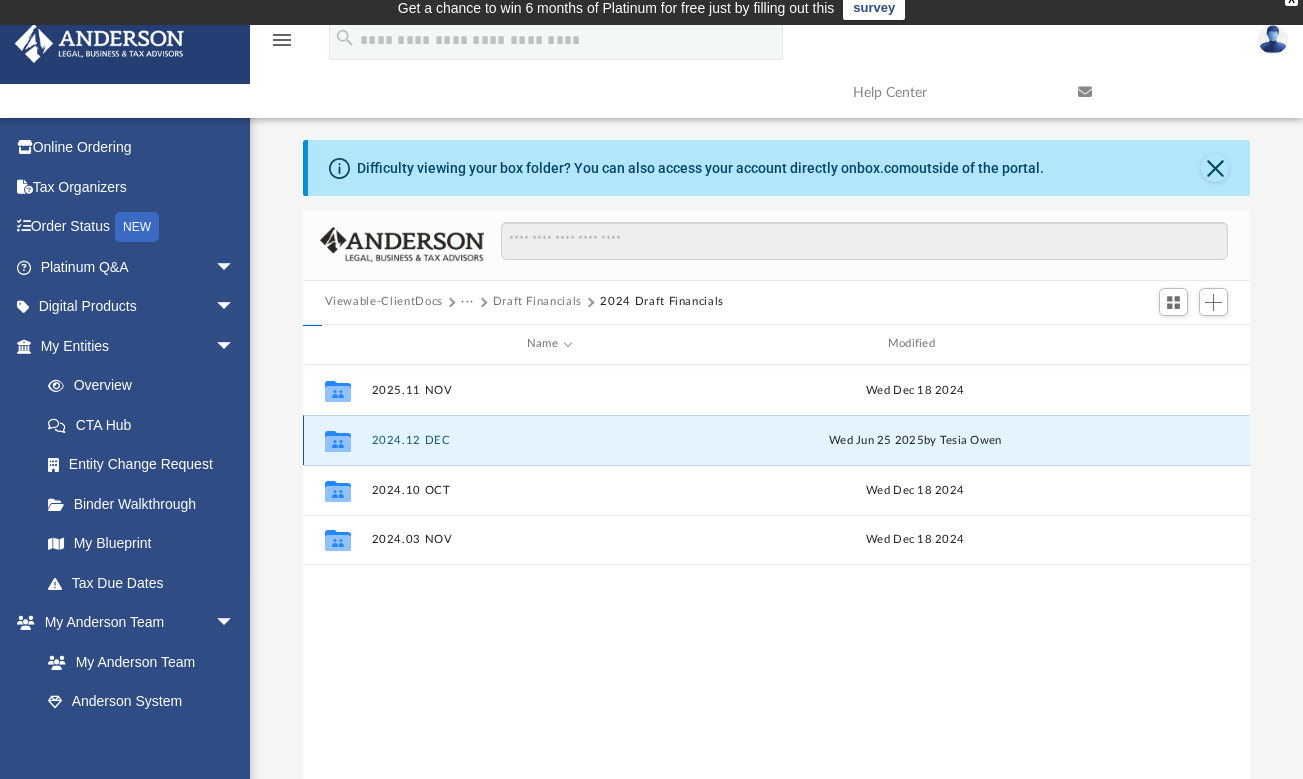 click on "2024.12 DEC" at bounding box center (549, 440) 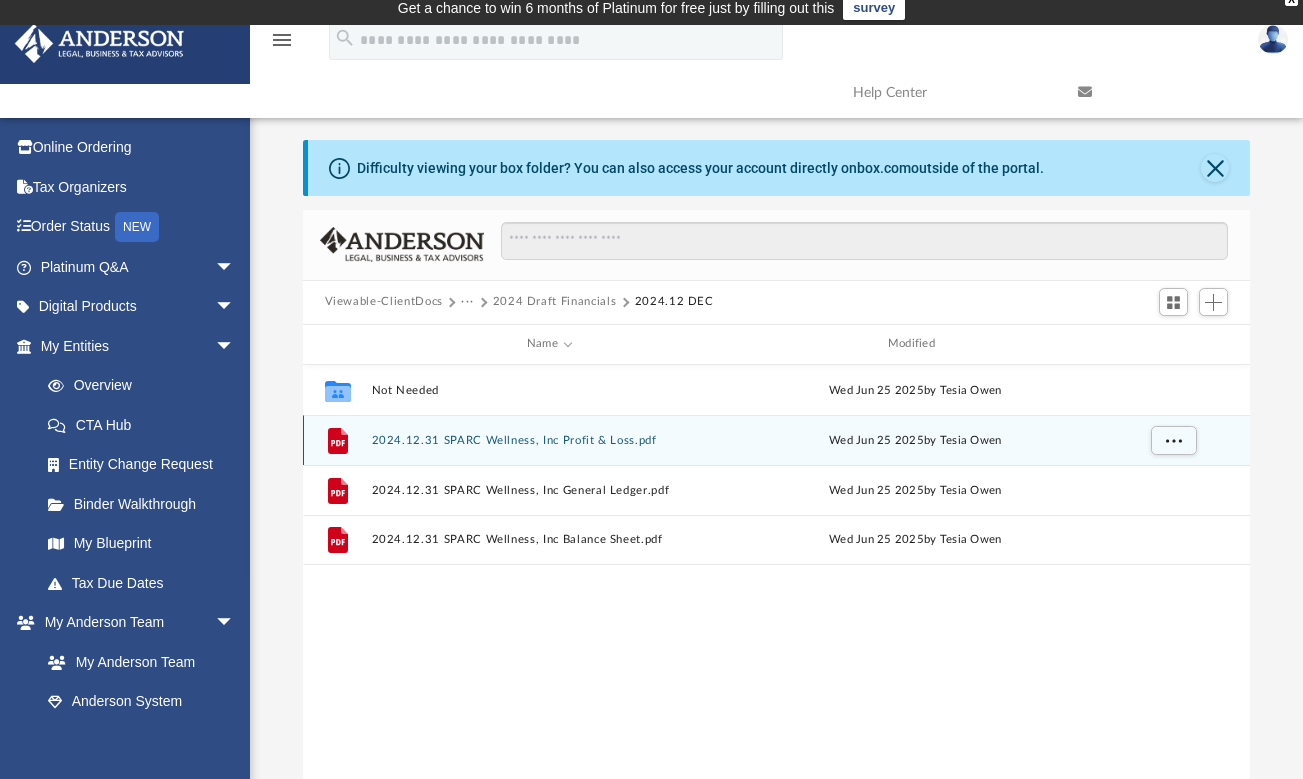 click on "2024.12.31 SPARC Wellness, Inc Profit & Loss.pdf" at bounding box center (549, 440) 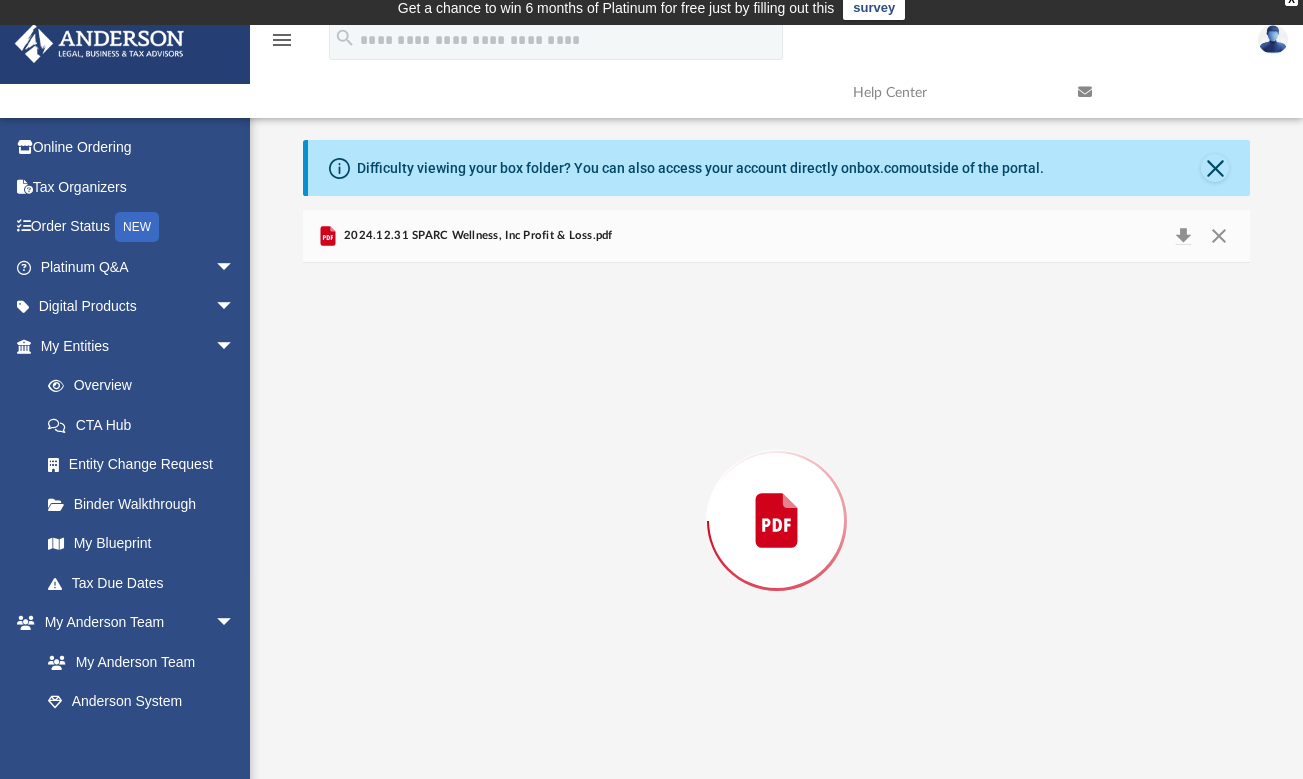click at bounding box center (777, 521) 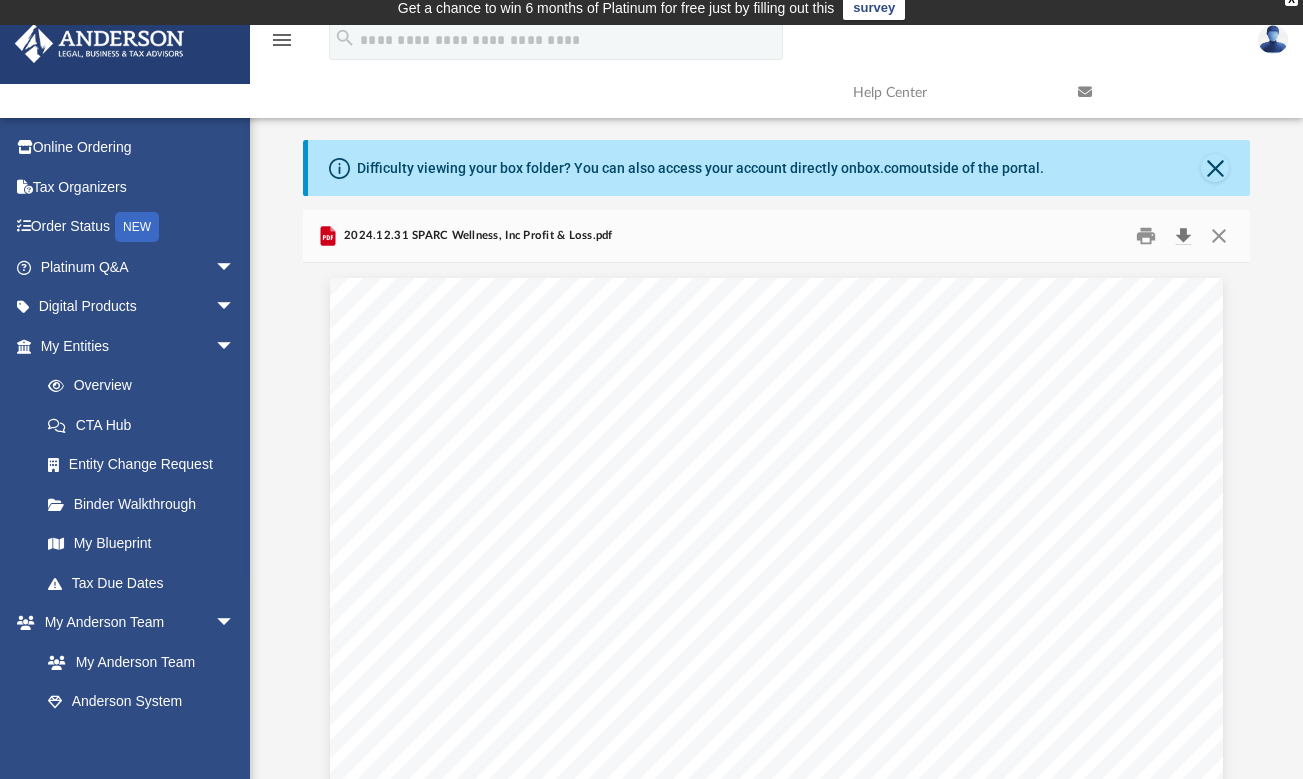 click at bounding box center (1183, 235) 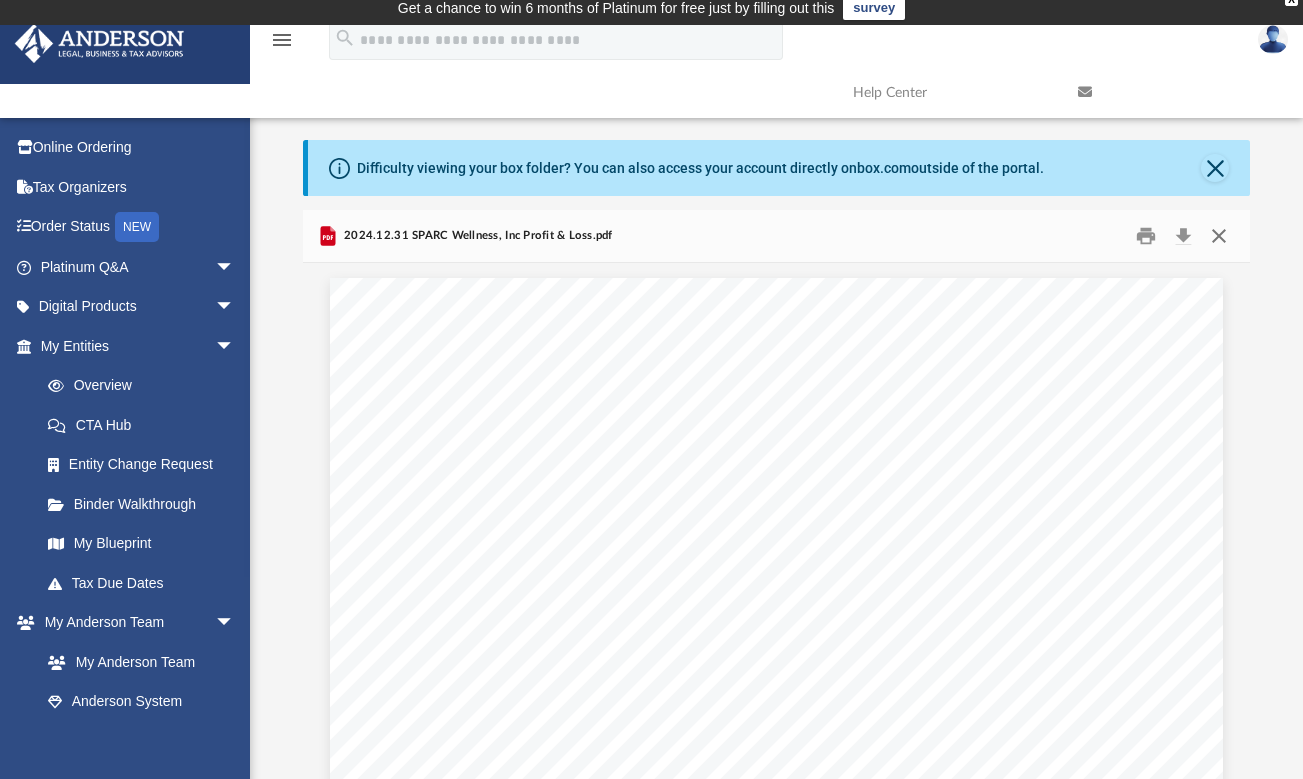 click at bounding box center [1219, 235] 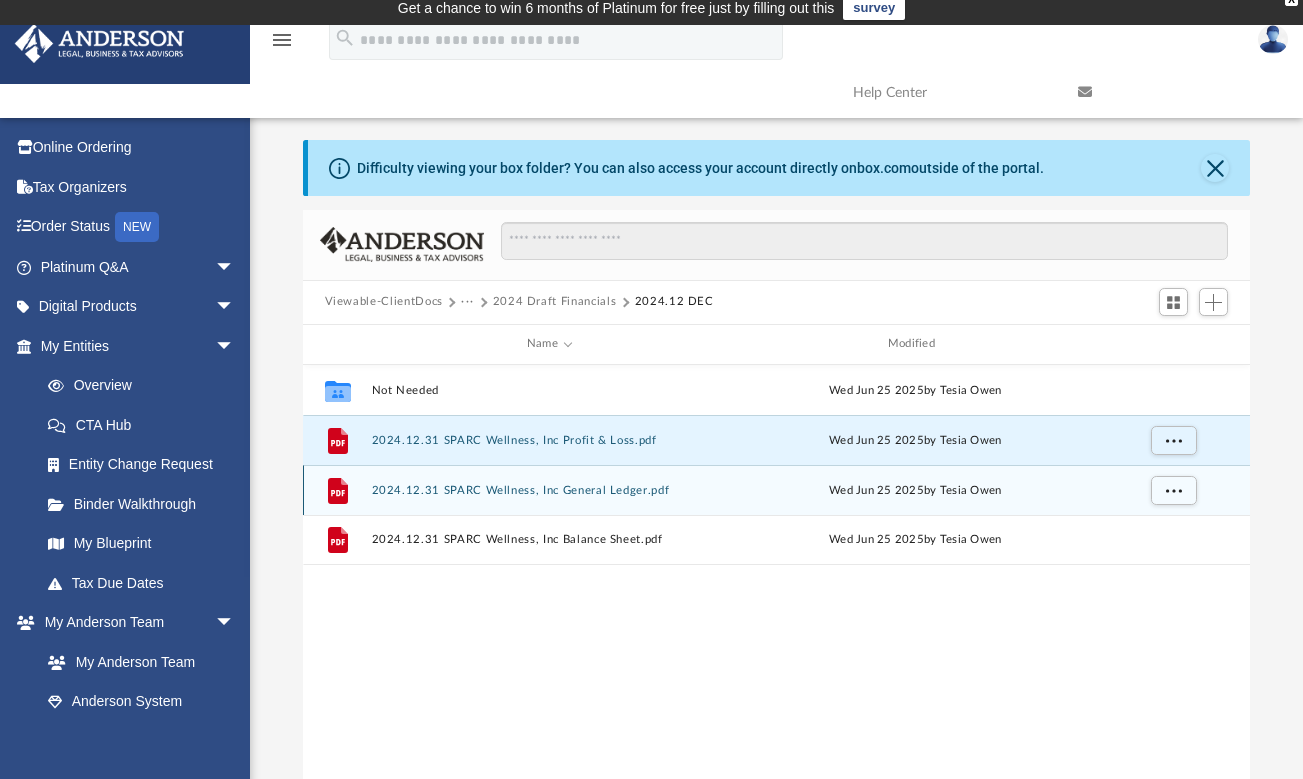 click on "2024.12.31 SPARC Wellness, Inc General Ledger.pdf" at bounding box center (549, 490) 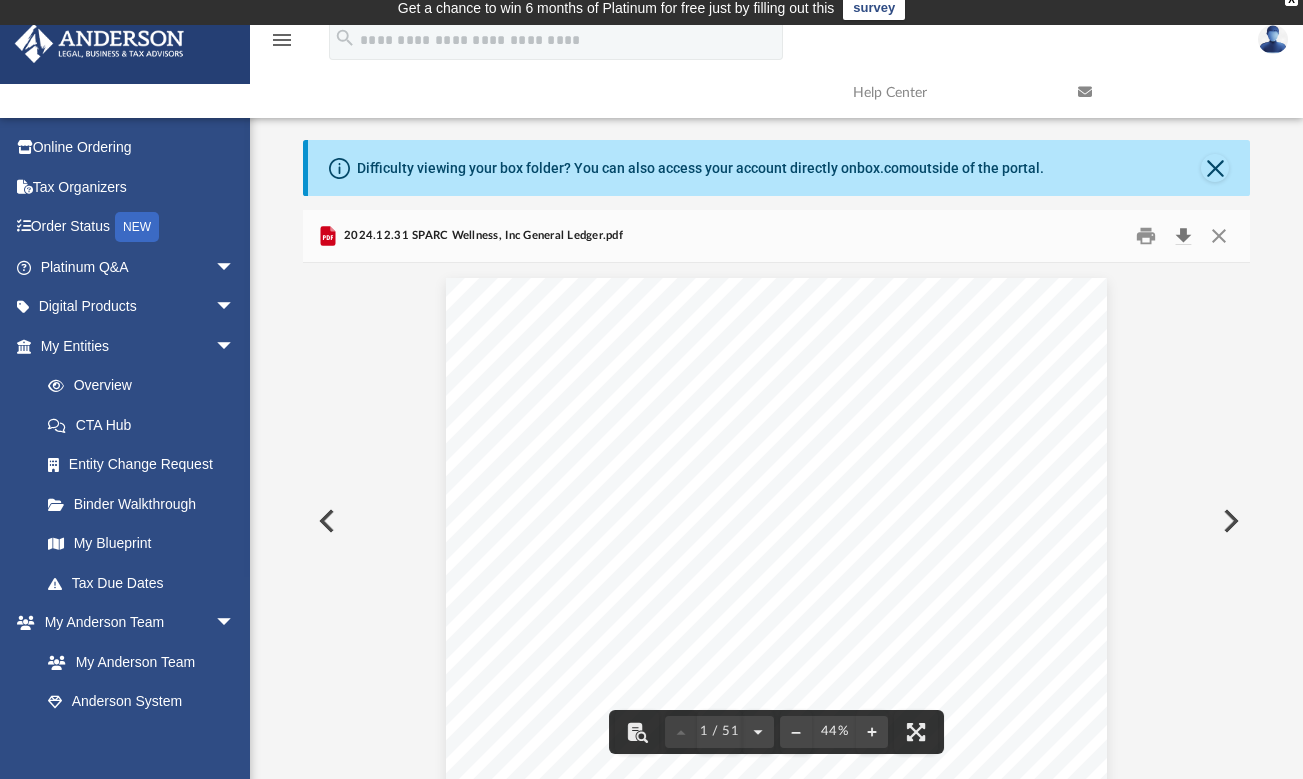 click at bounding box center [1183, 235] 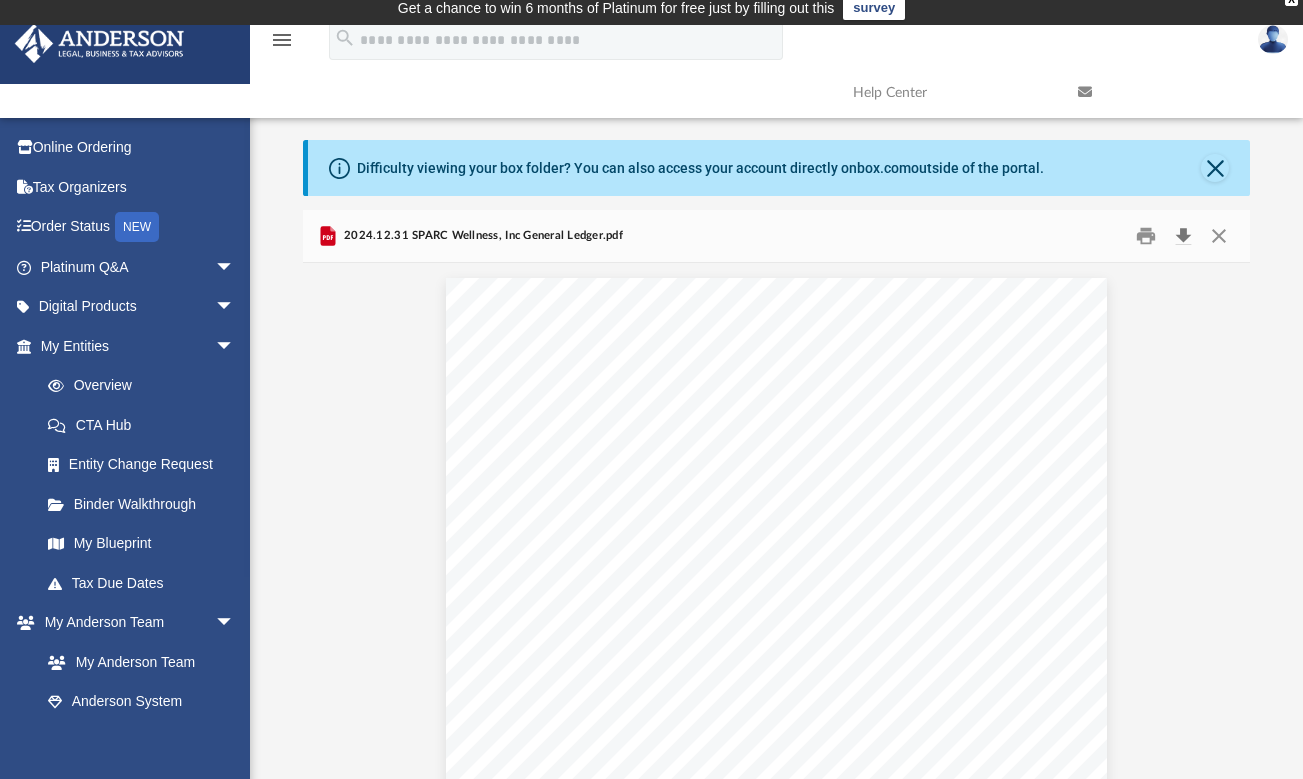 click at bounding box center (1183, 235) 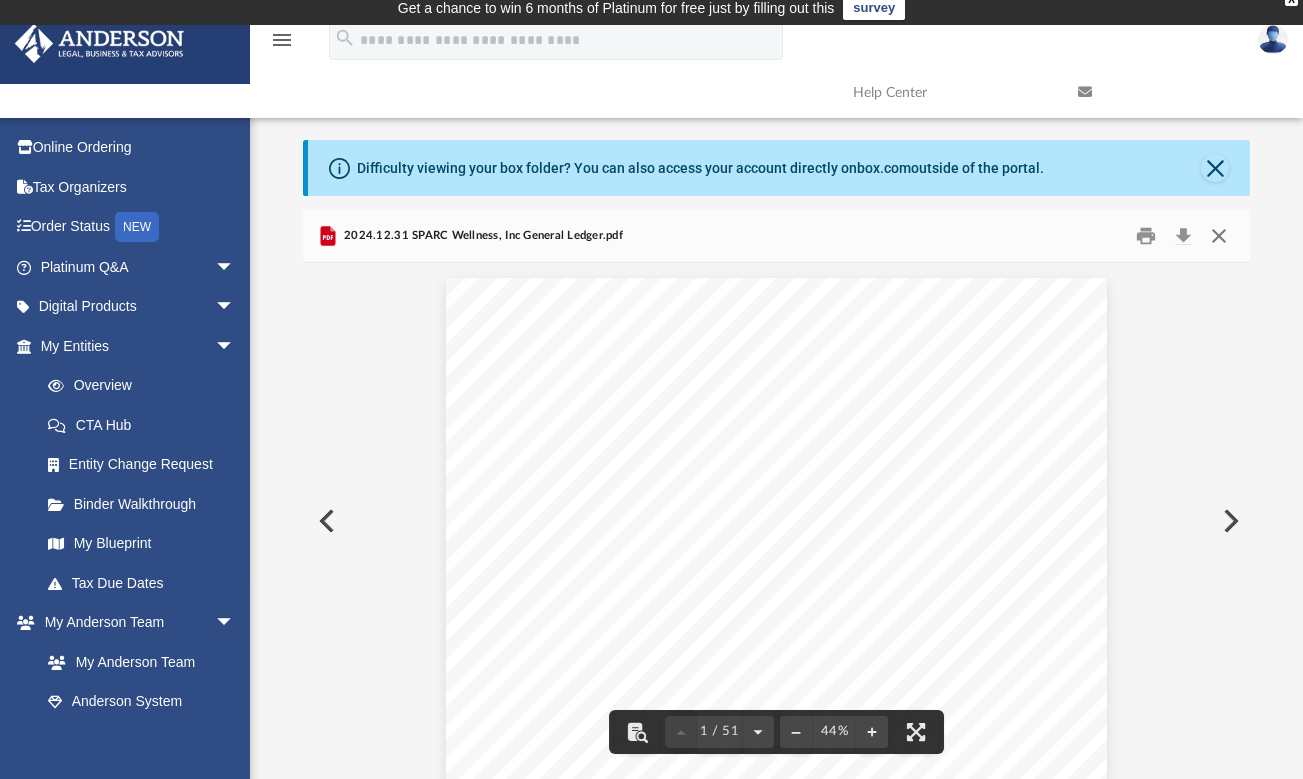 click at bounding box center [1219, 235] 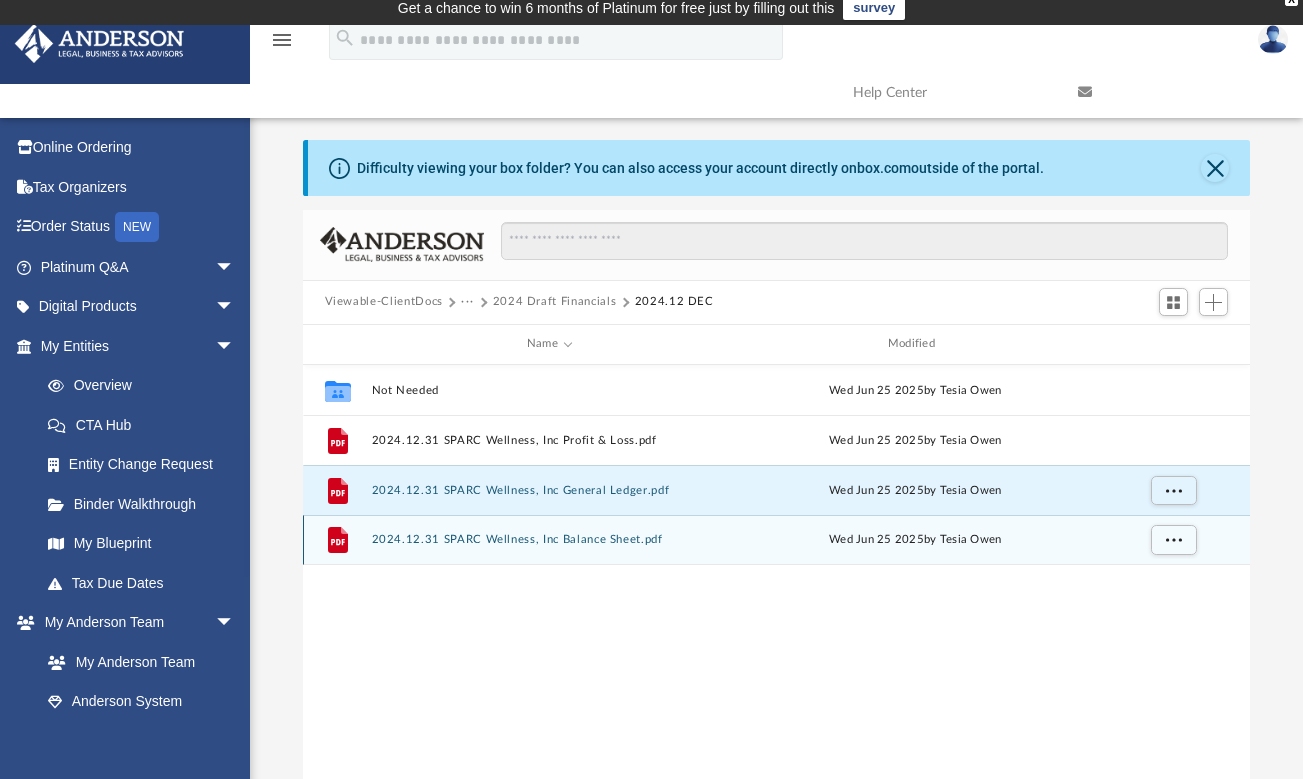click on "2024.12.31 SPARC Wellness, Inc Balance Sheet.pdf" at bounding box center [549, 539] 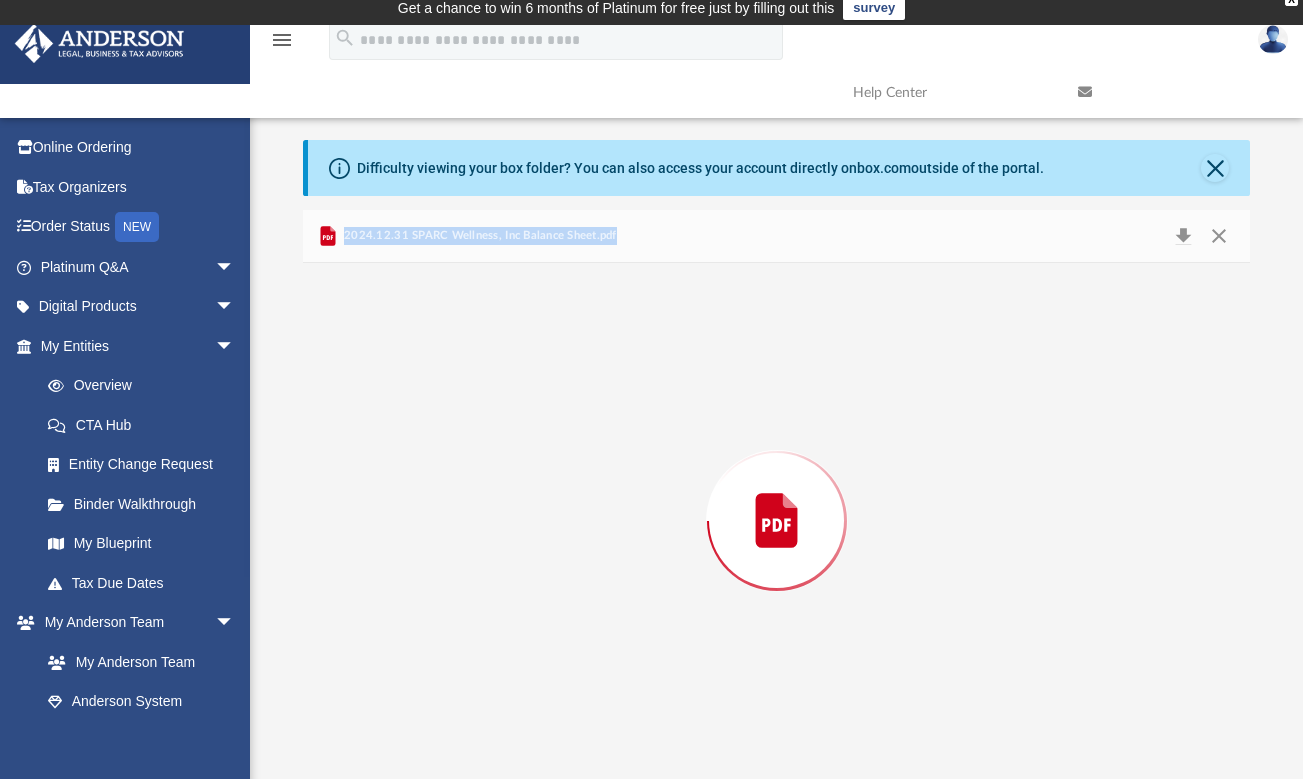 click at bounding box center [777, 521] 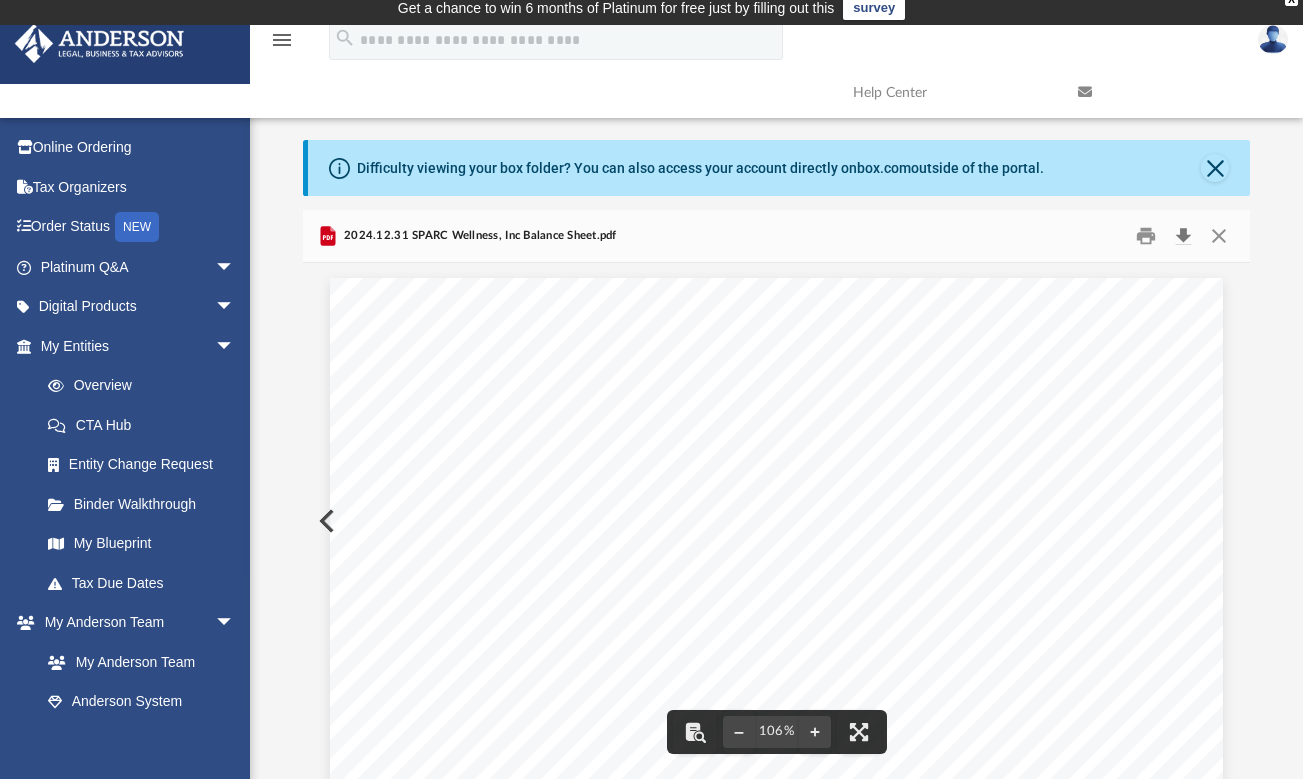 click at bounding box center (1183, 235) 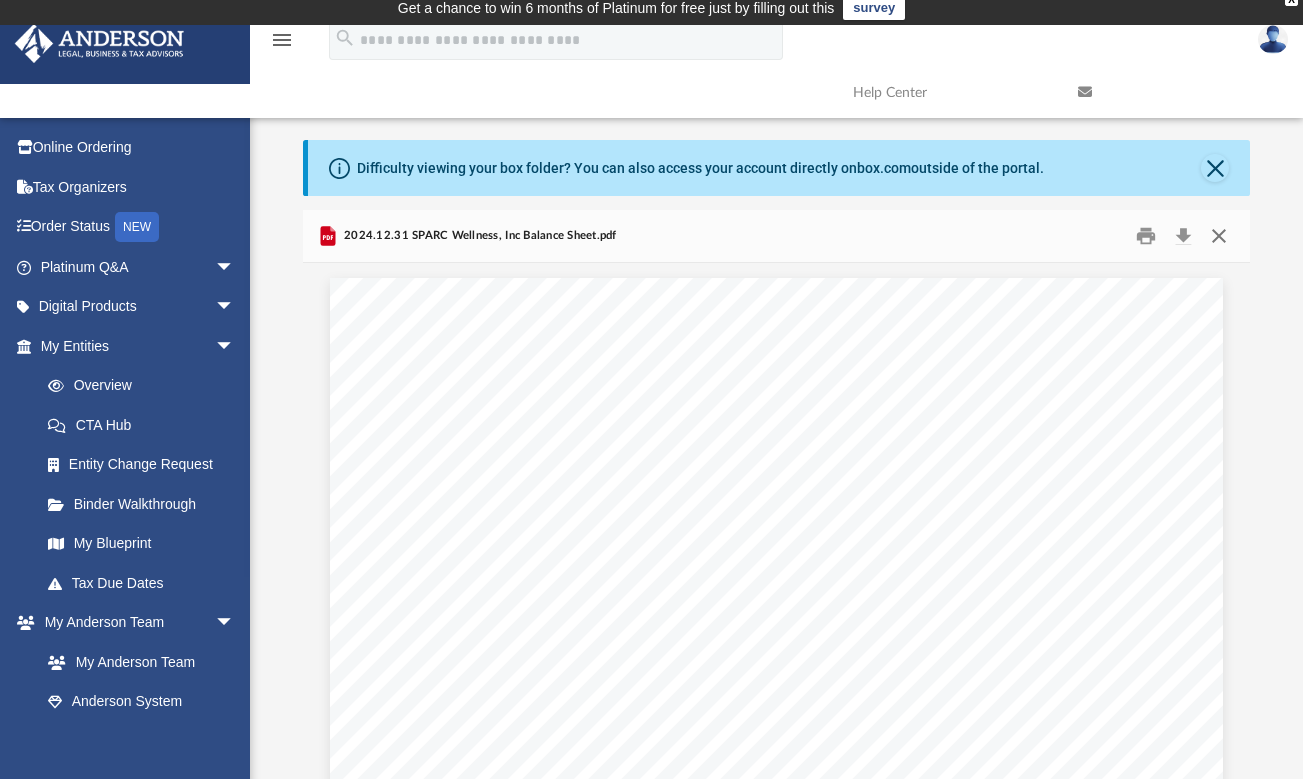 click at bounding box center (1219, 235) 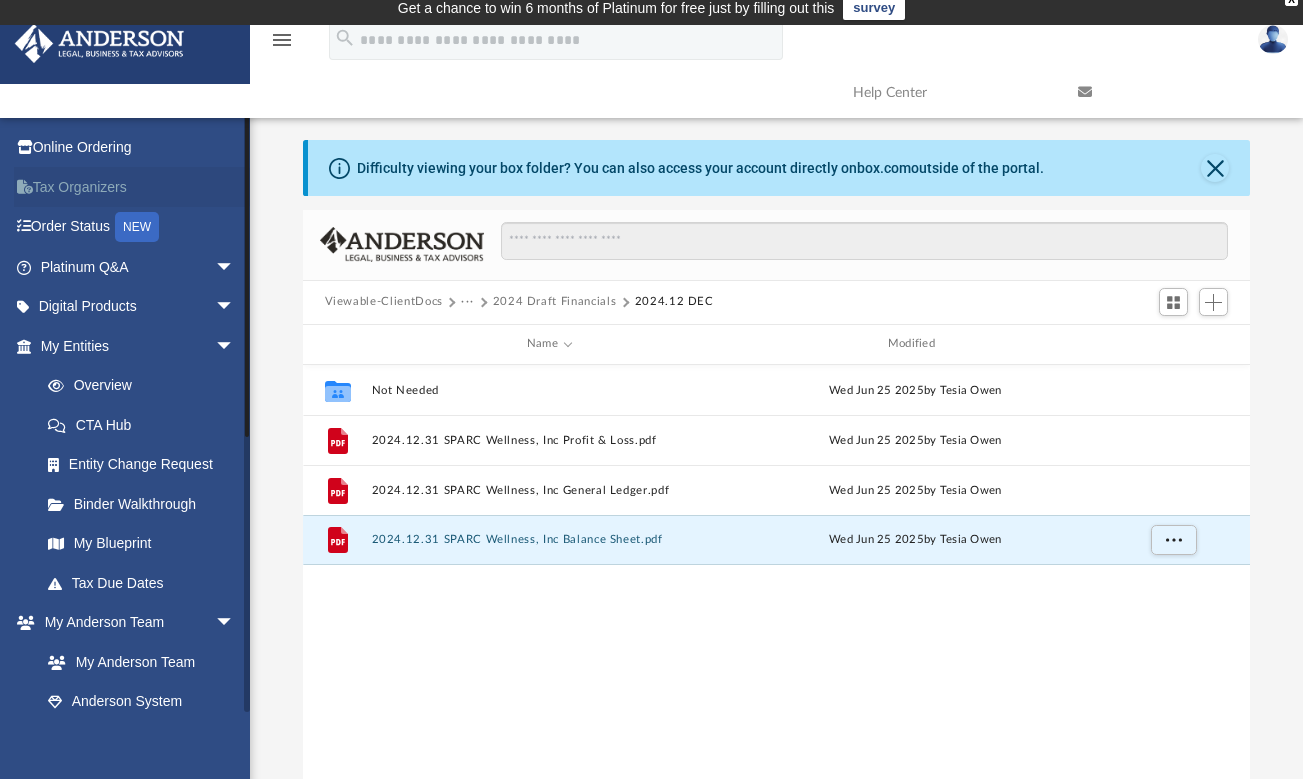click on "Tax Organizers" at bounding box center (139, 187) 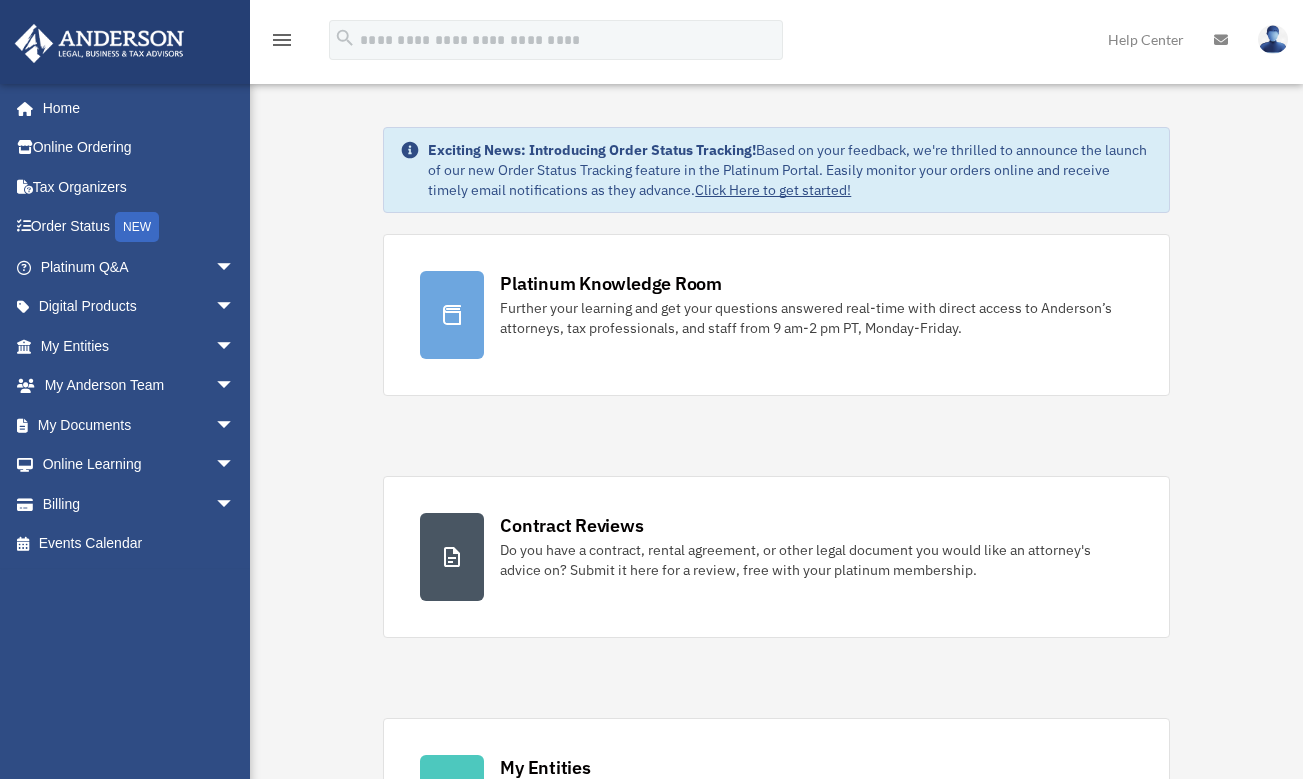 scroll, scrollTop: 0, scrollLeft: 0, axis: both 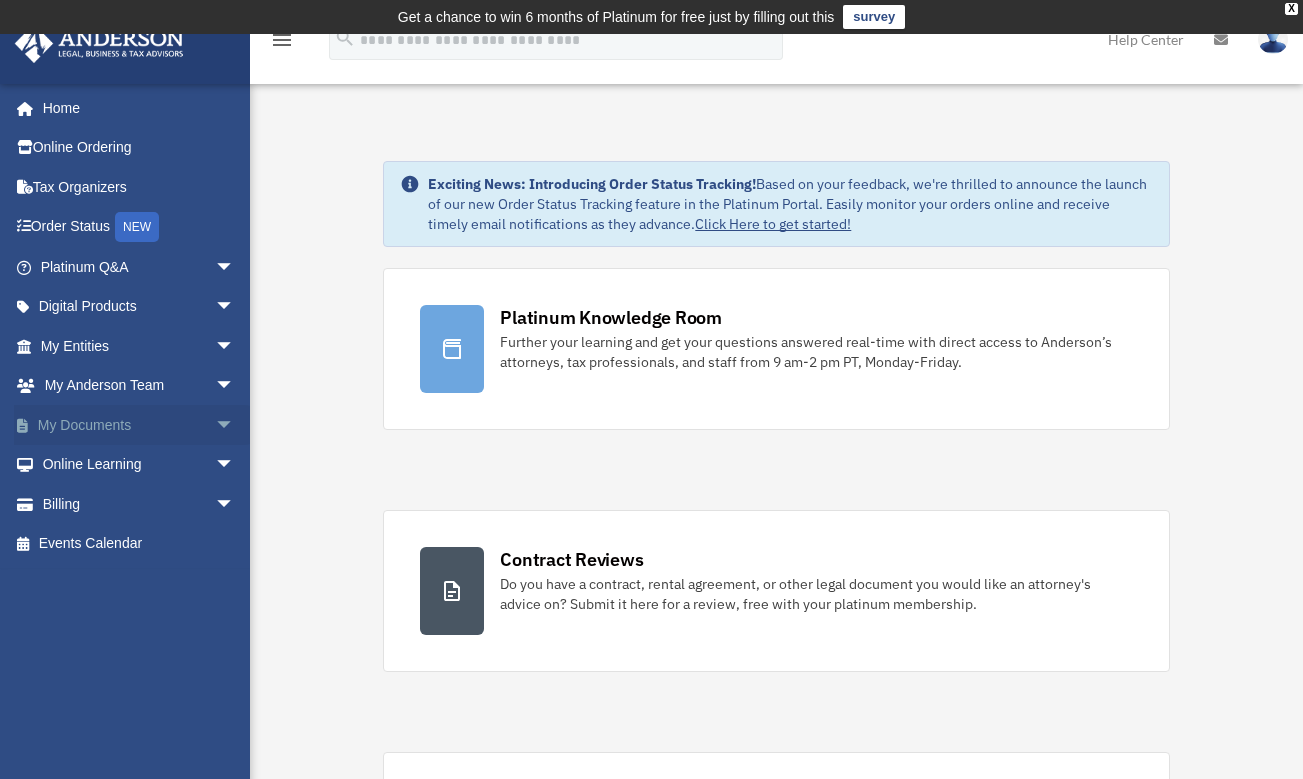 click on "My Documents arrow_drop_down" at bounding box center [139, 425] 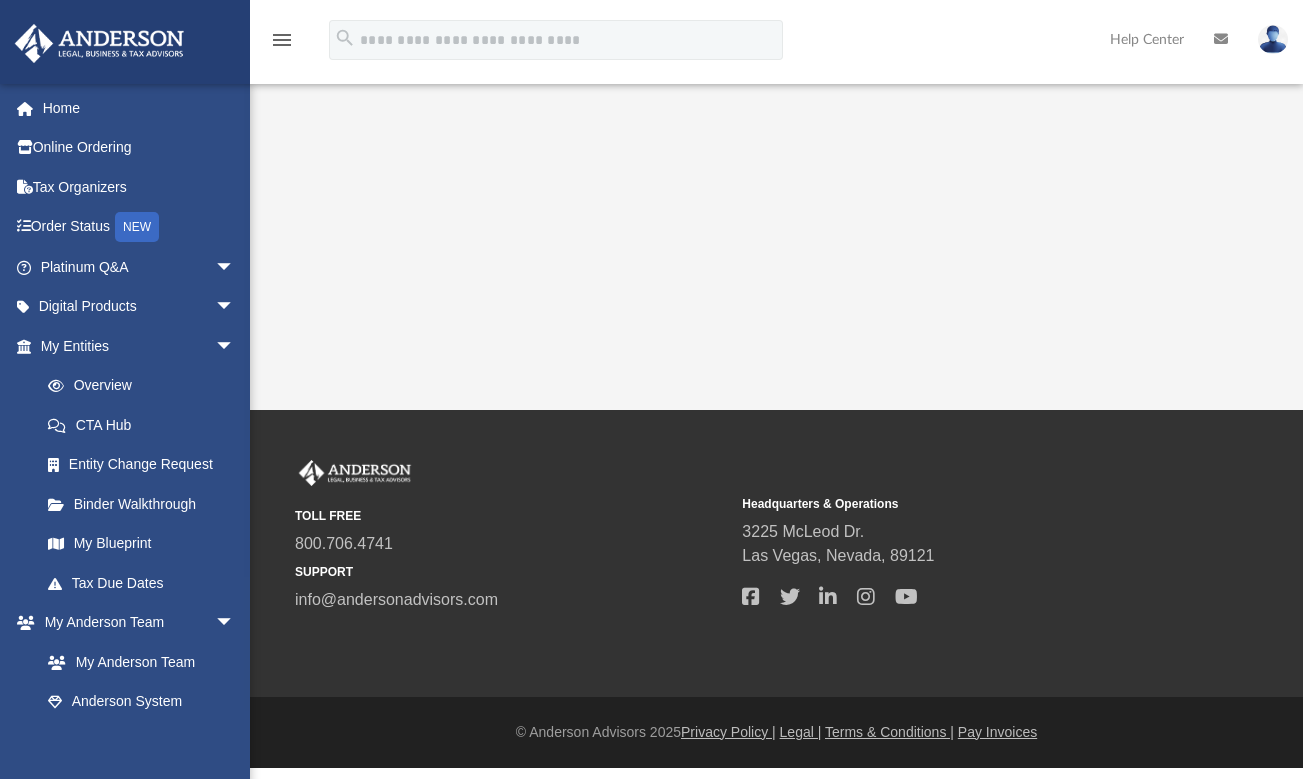 scroll, scrollTop: 0, scrollLeft: 0, axis: both 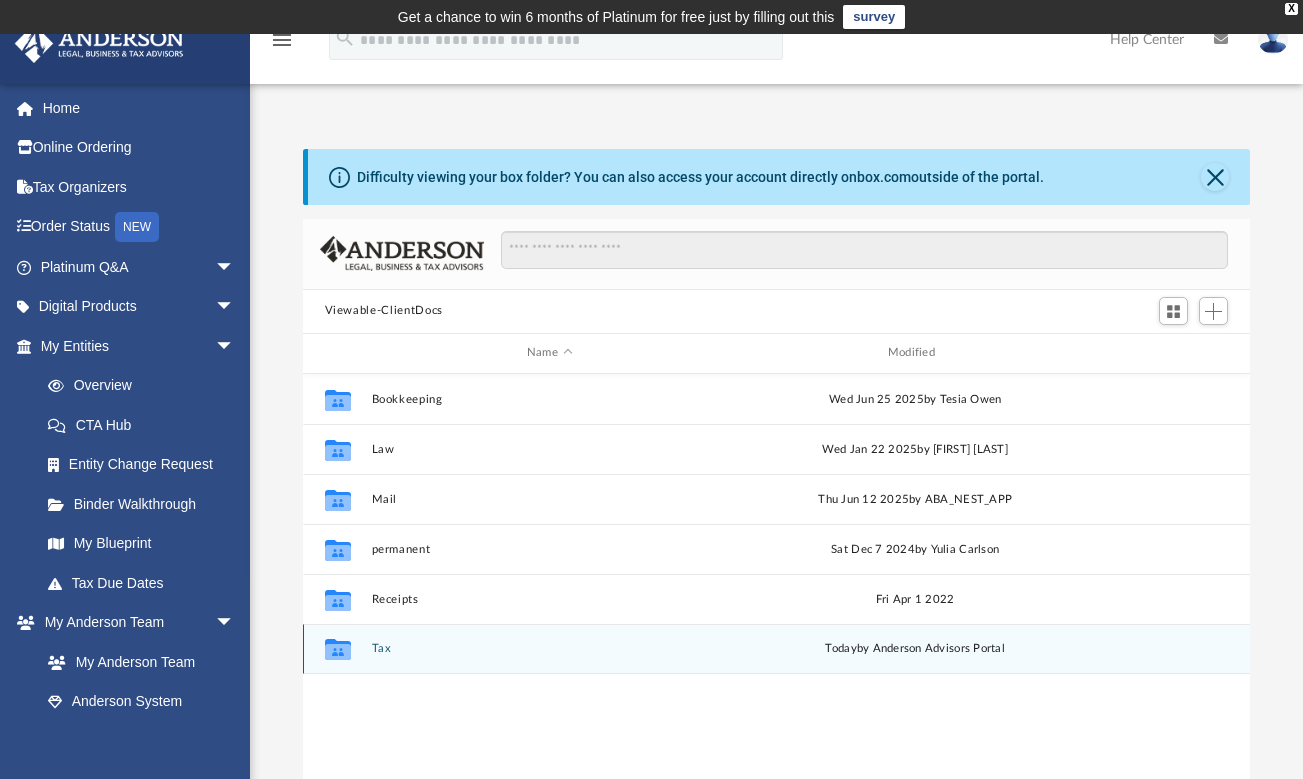 click on "Tax" at bounding box center [549, 648] 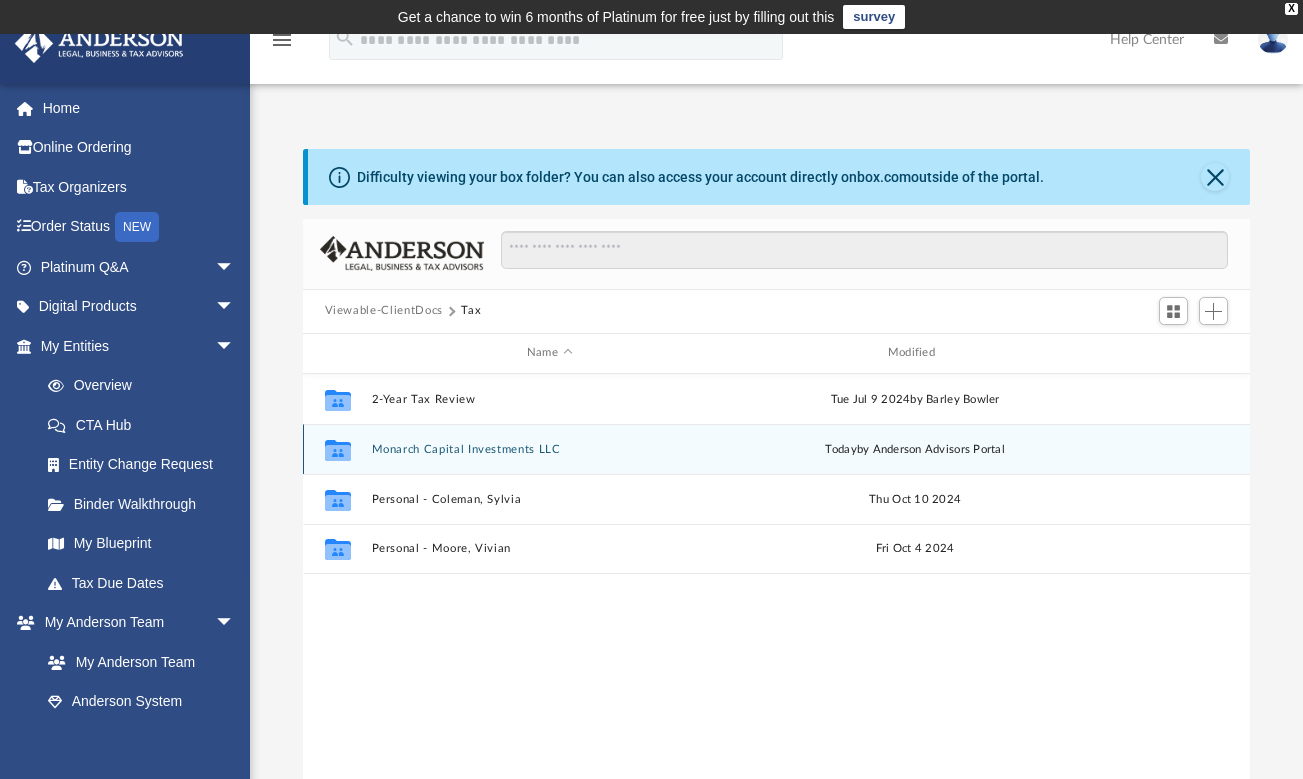 click on "Monarch Capital Investments LLC" at bounding box center [549, 449] 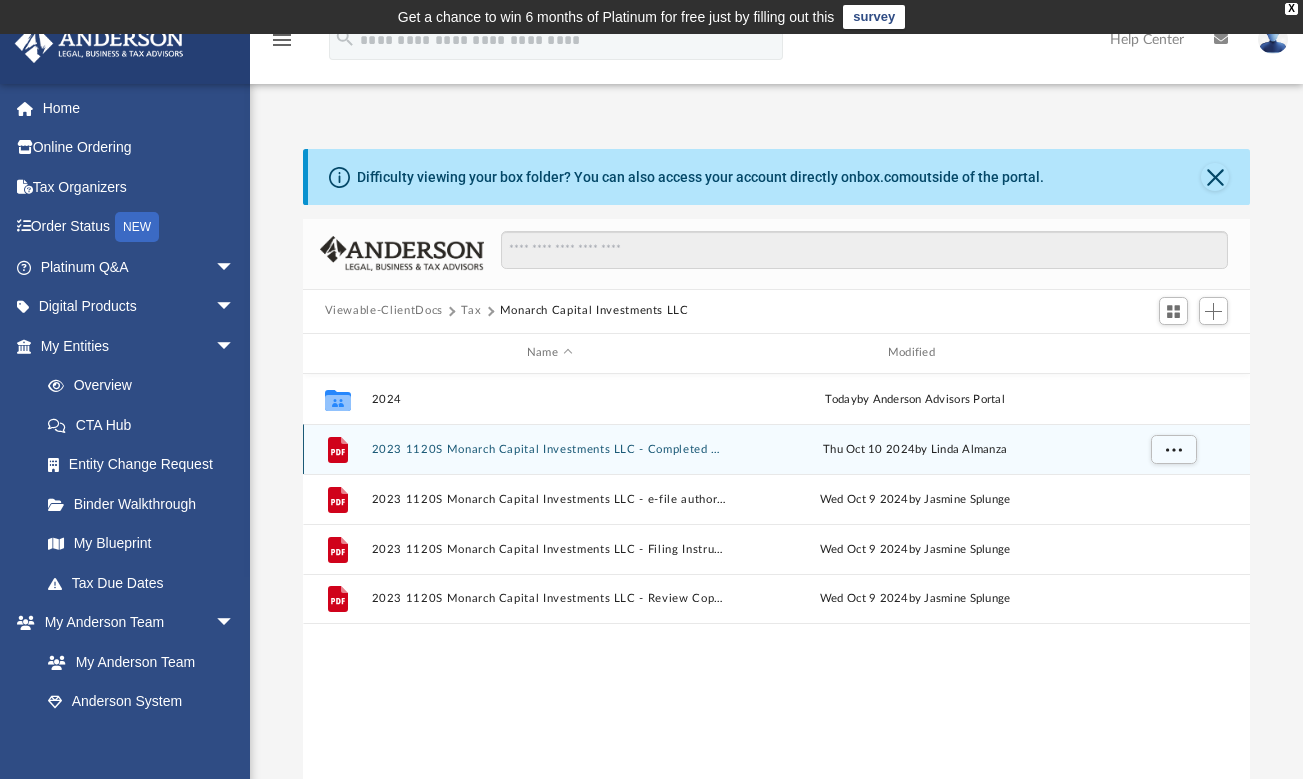 click on "2023 1120S Monarch Capital Investments LLC - Completed Copy.pdf" at bounding box center [549, 449] 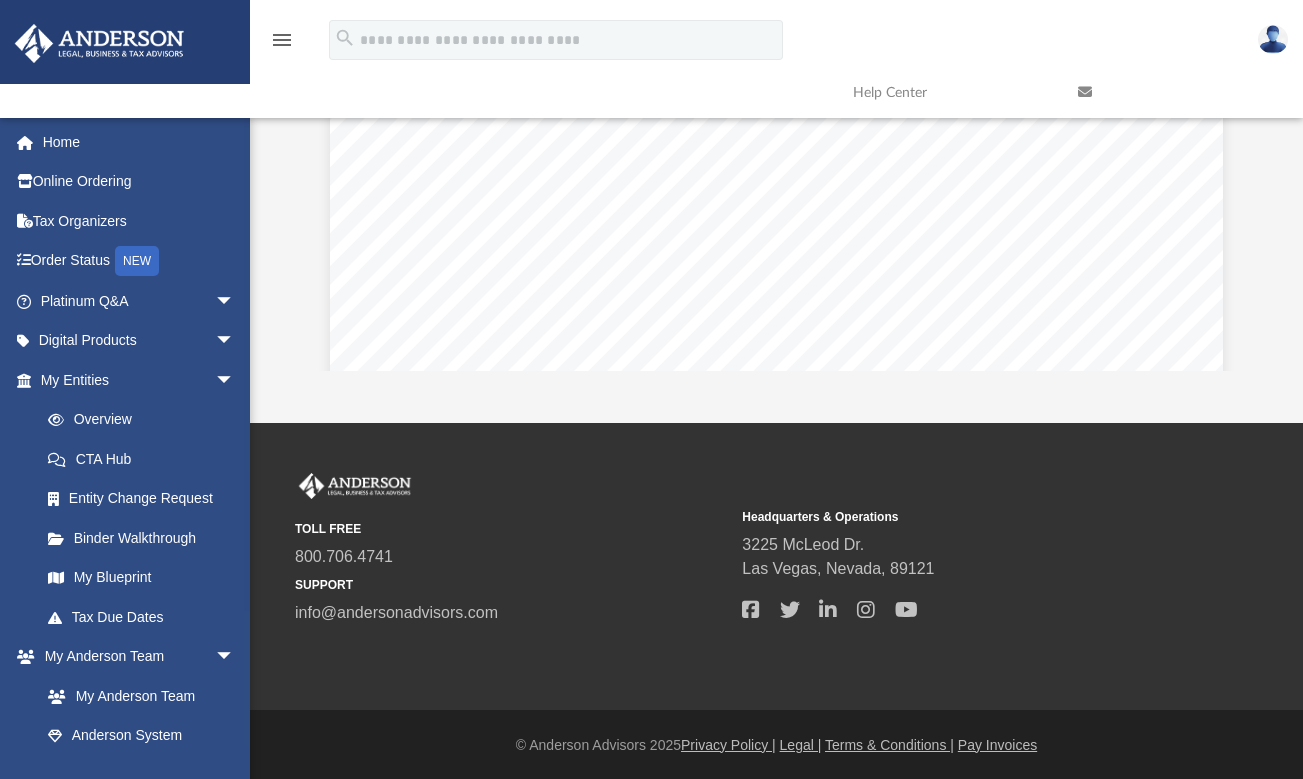 scroll, scrollTop: 420, scrollLeft: 0, axis: vertical 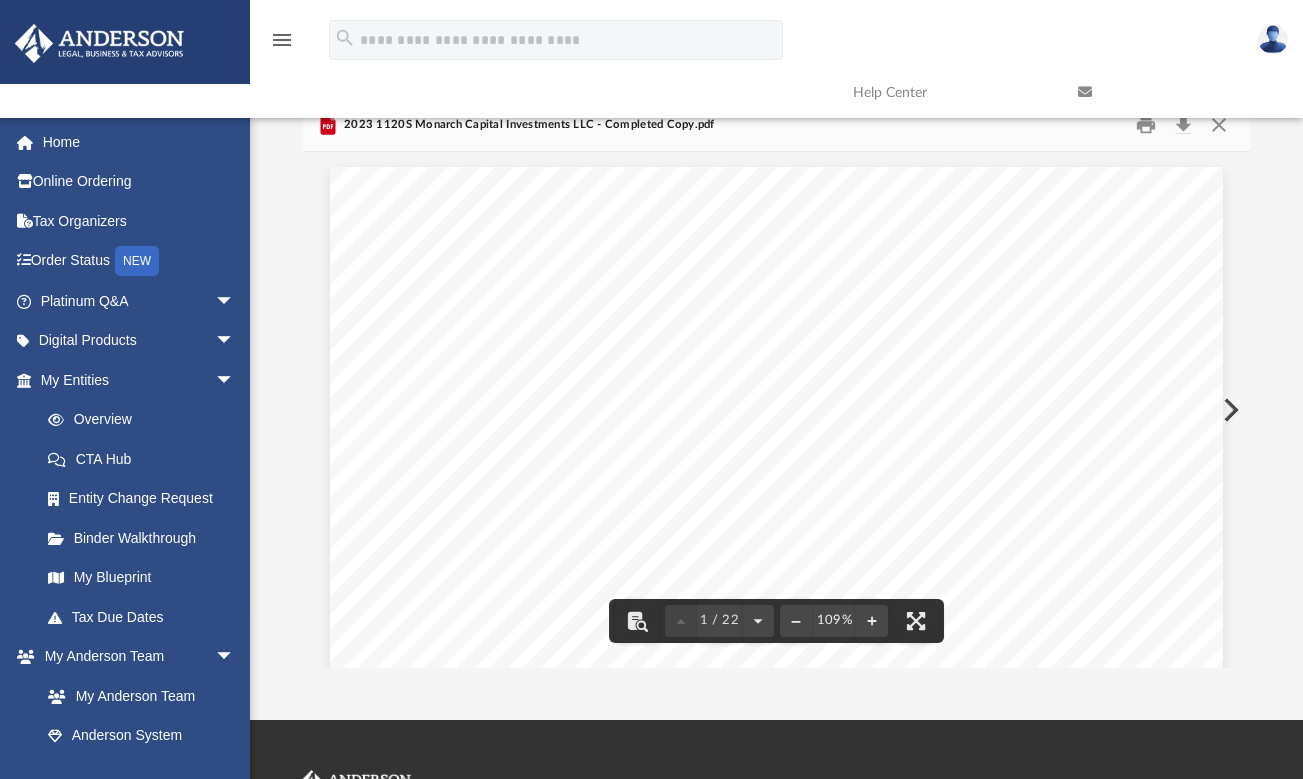 click at bounding box center [1229, 410] 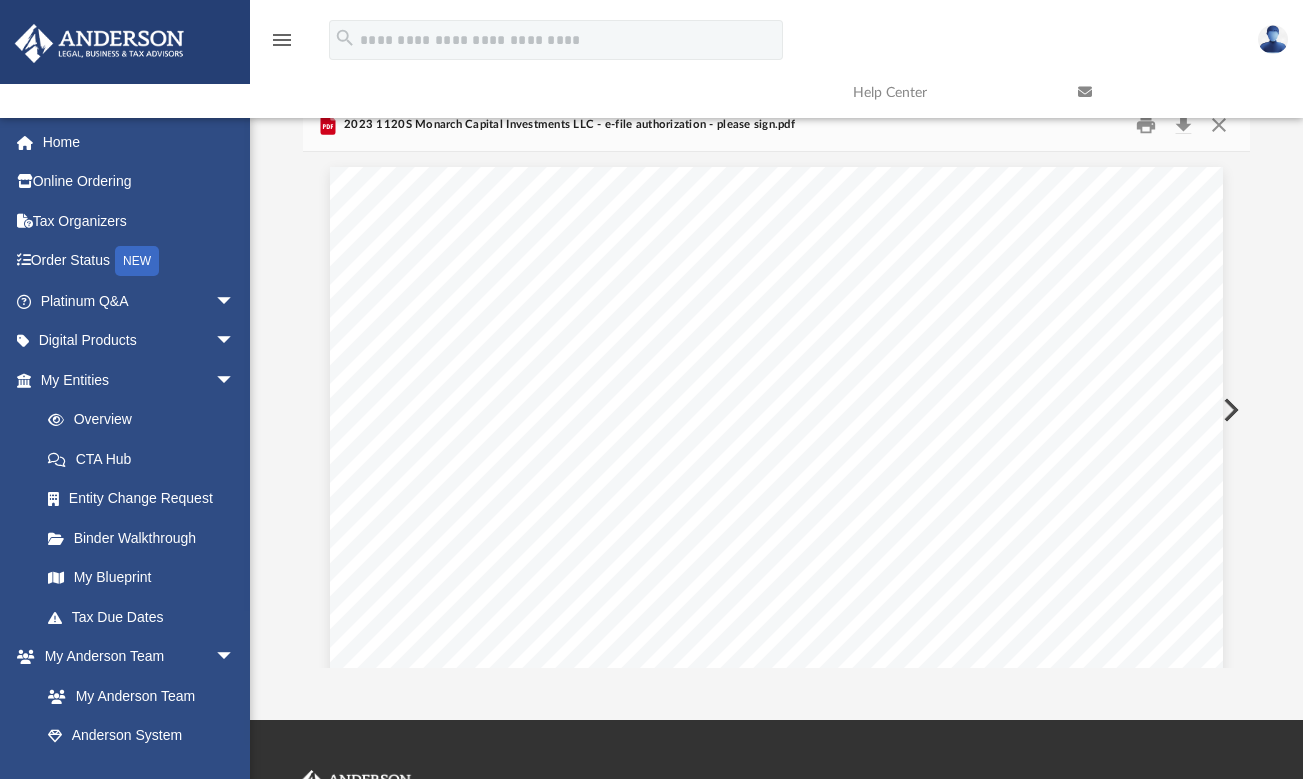 click at bounding box center [1229, 410] 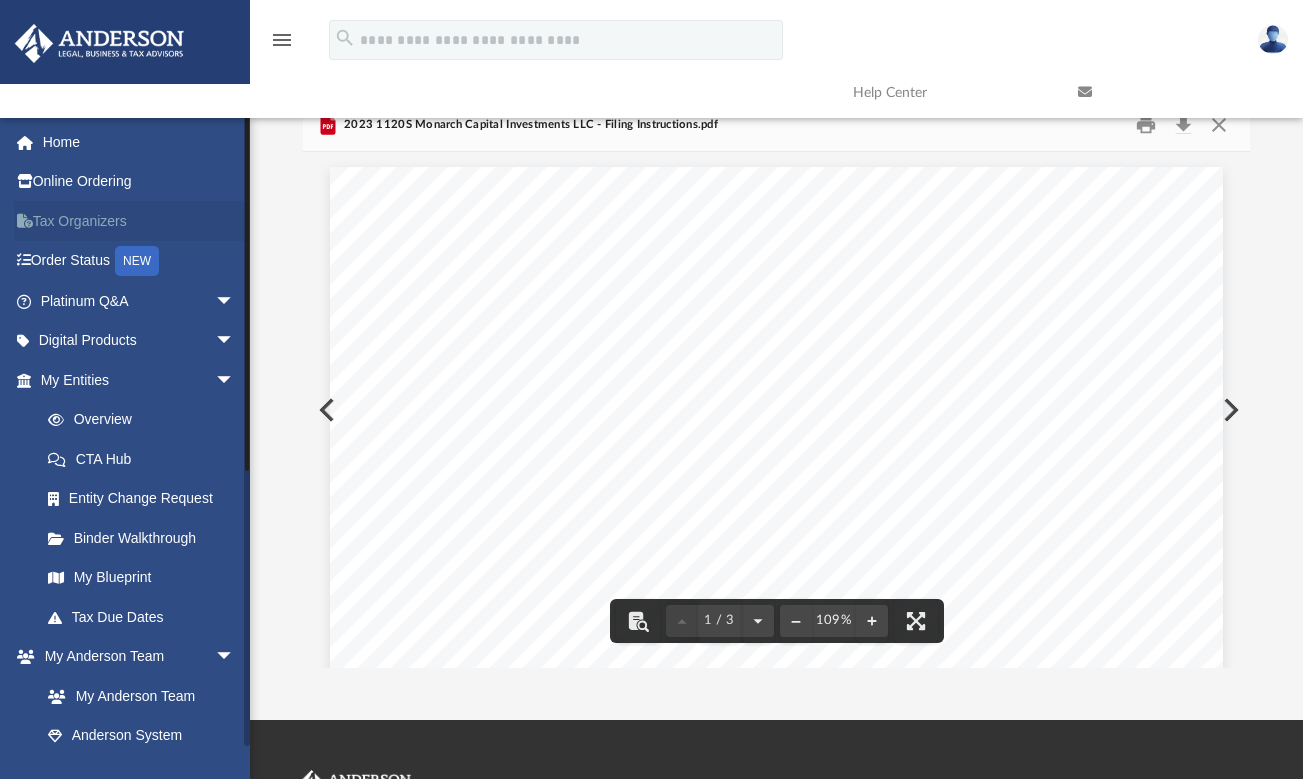 click on "Tax Organizers" at bounding box center [139, 221] 